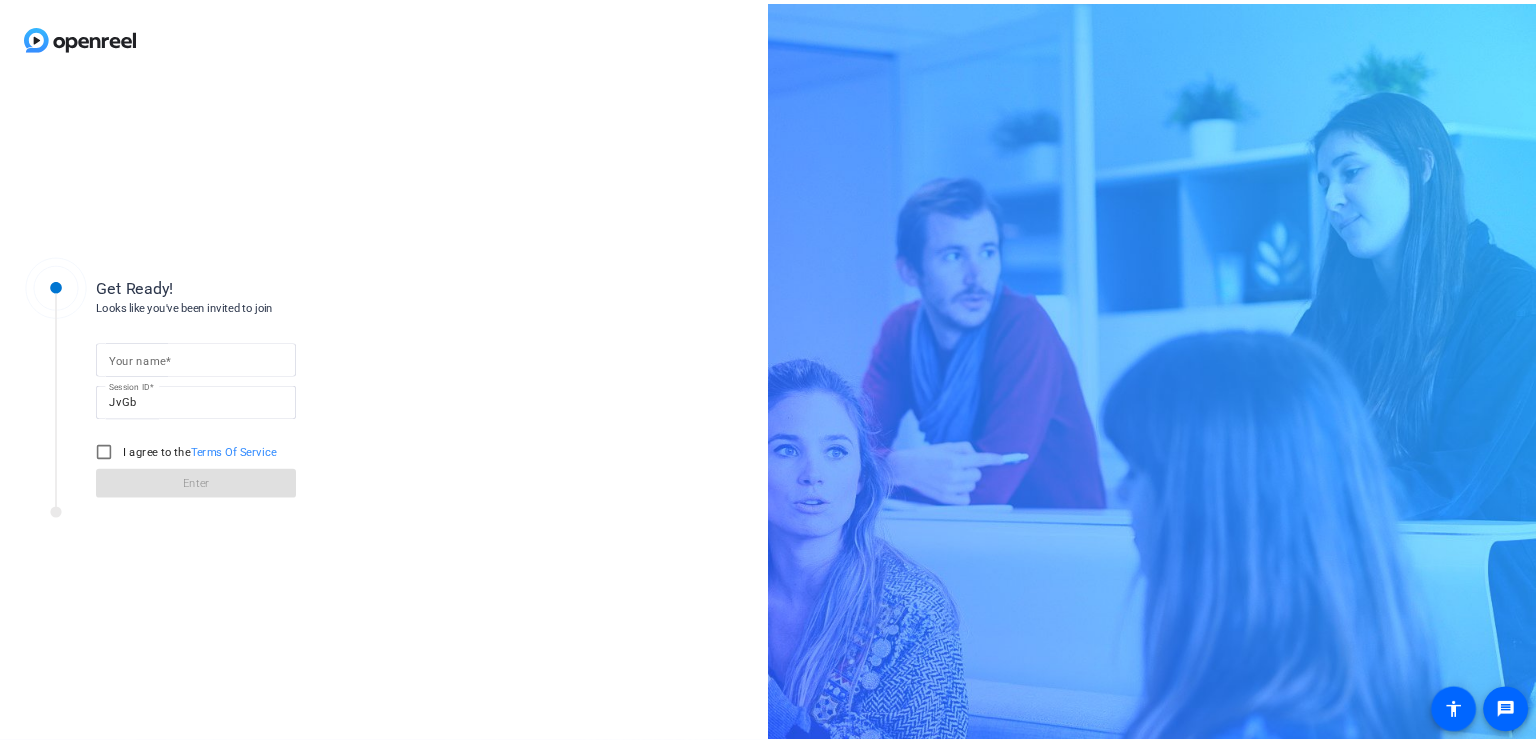scroll, scrollTop: 0, scrollLeft: 0, axis: both 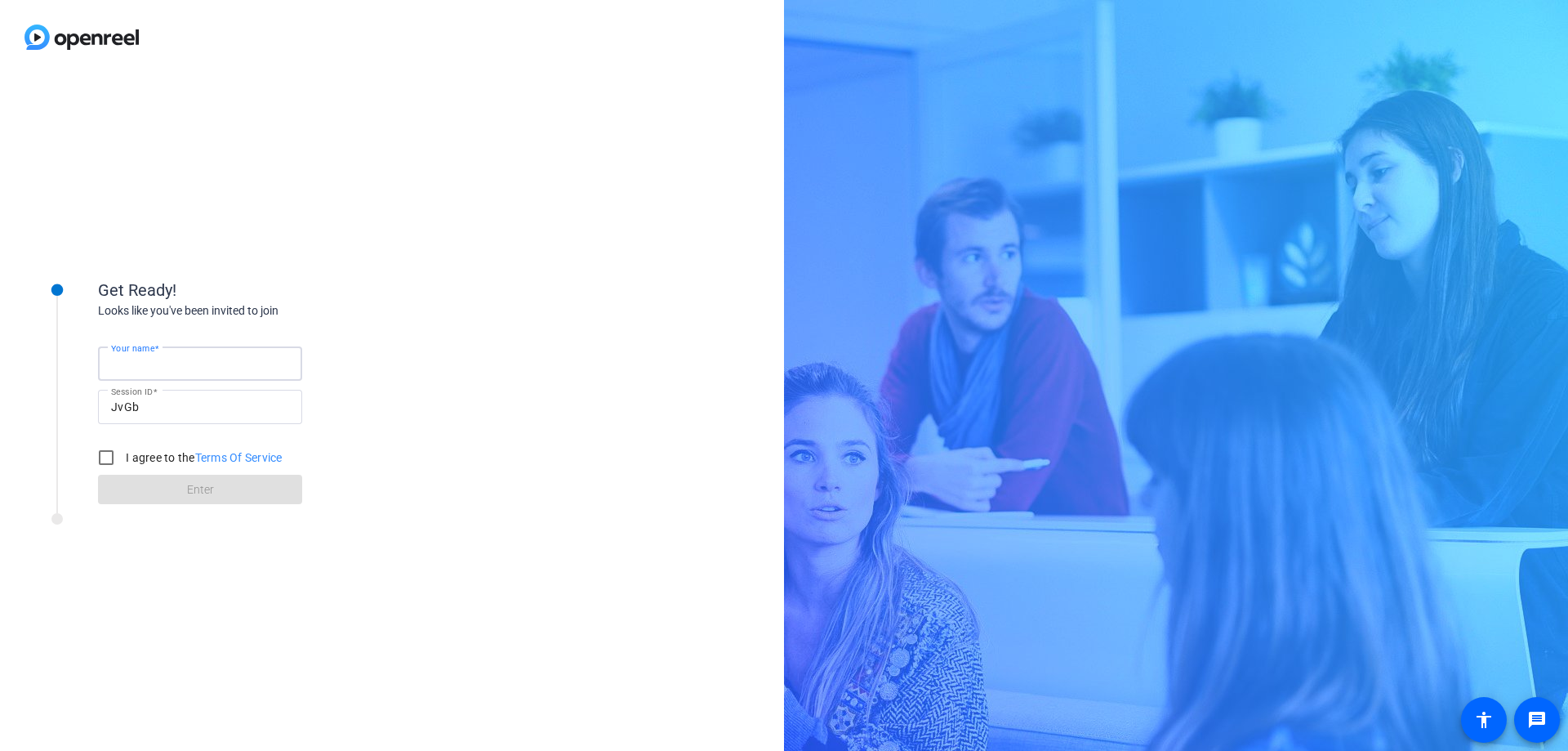 click on "Your name" at bounding box center (200, 364) 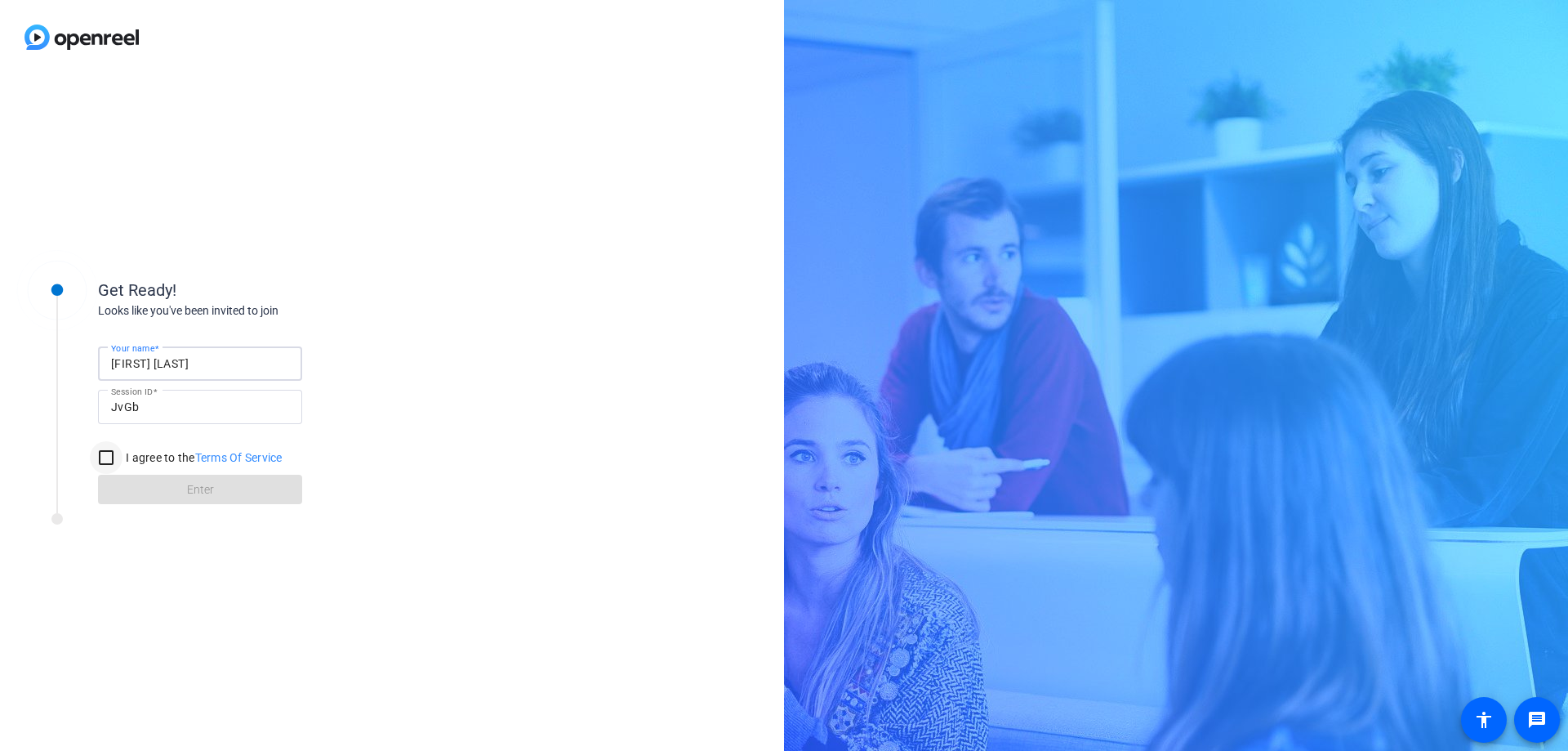 type on "[FIRST] [LAST]" 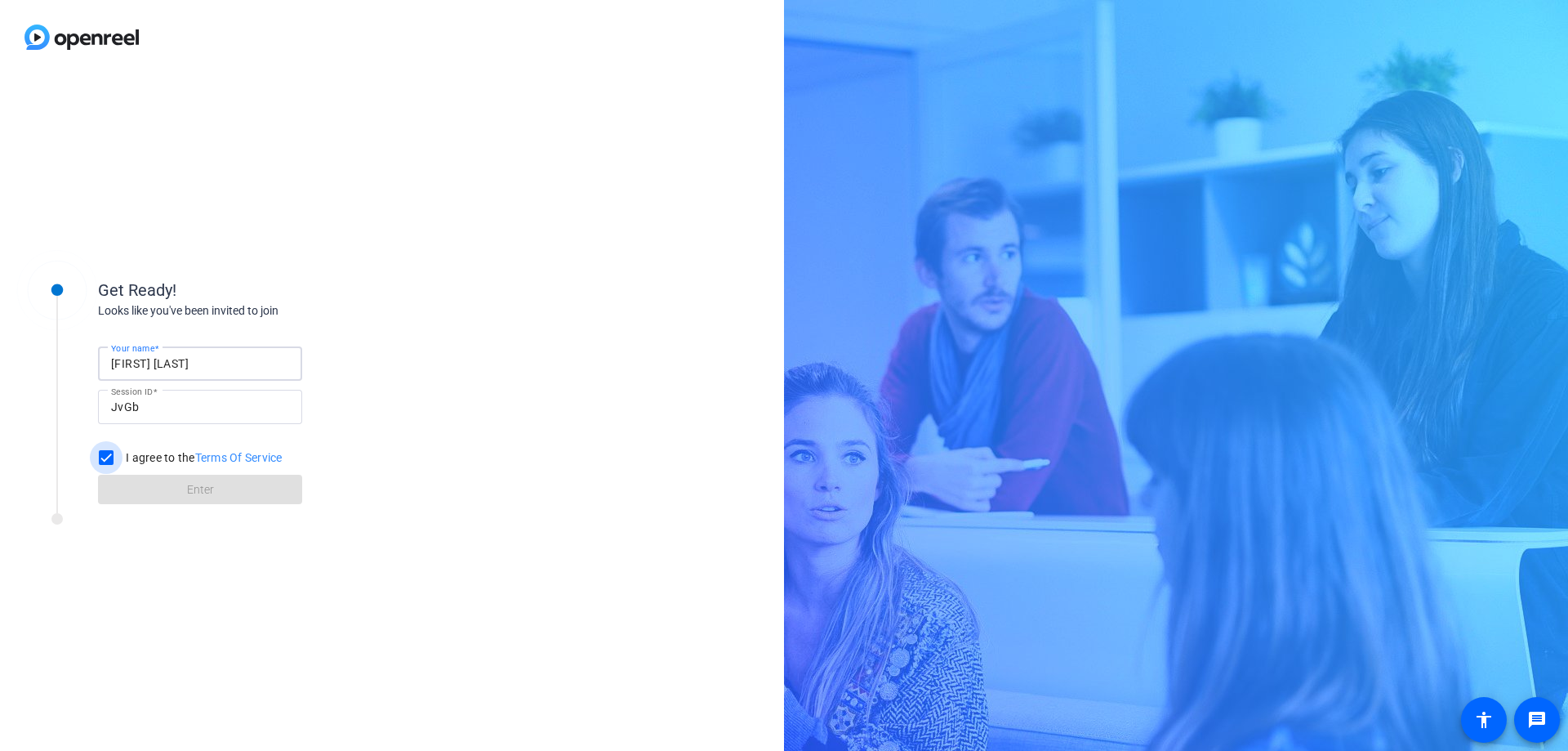 checkbox on "true" 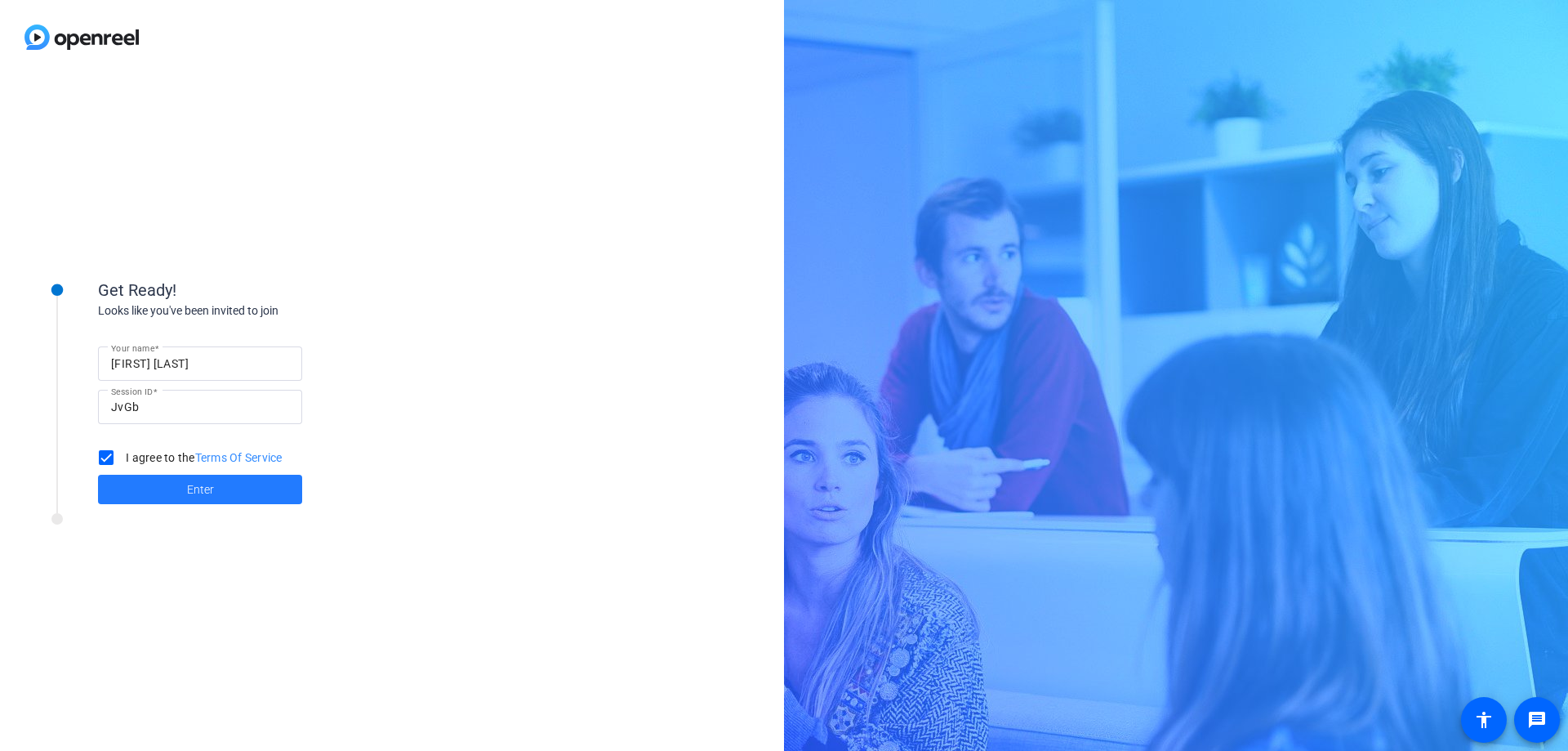 click 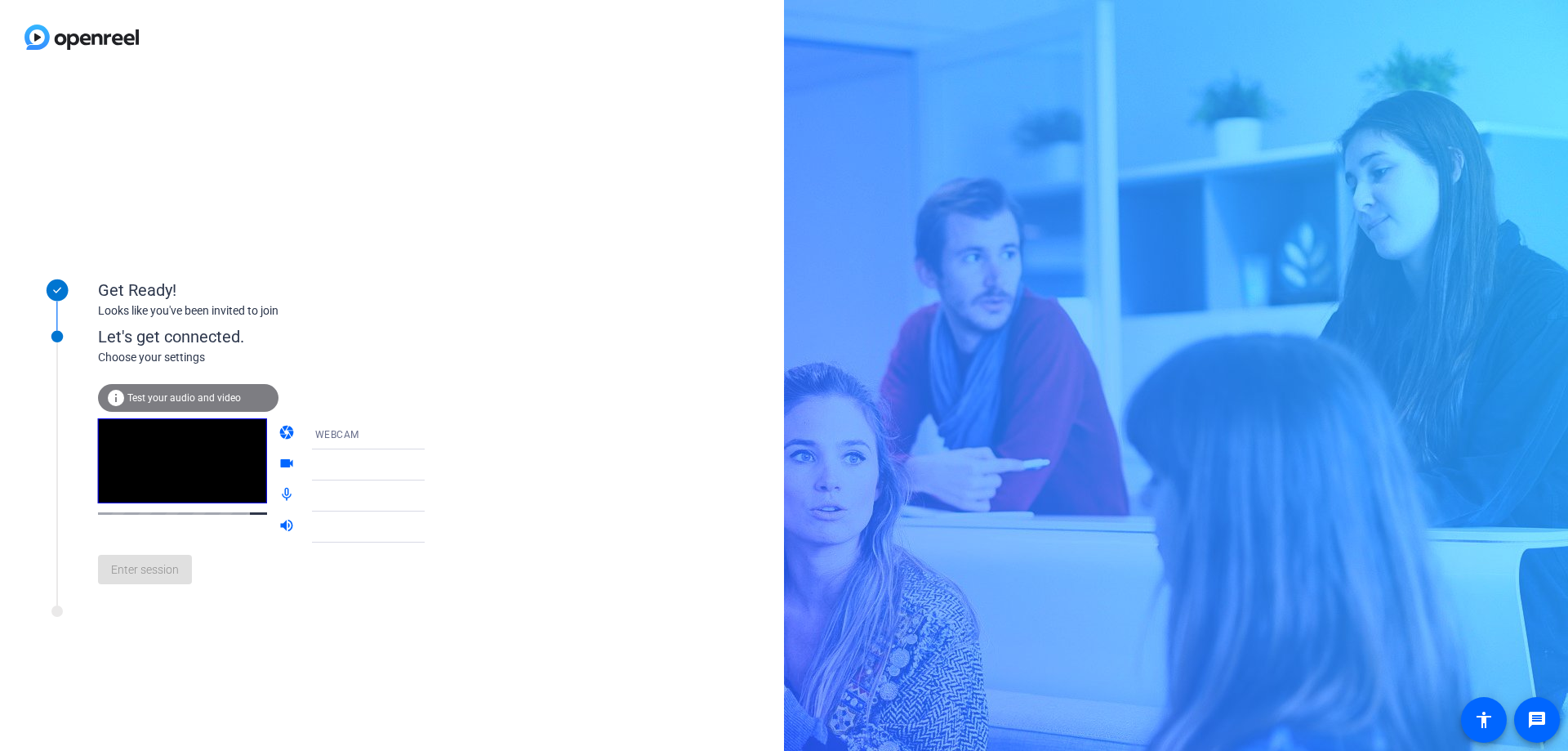 click on "WEBCAM" at bounding box center (376, 434) 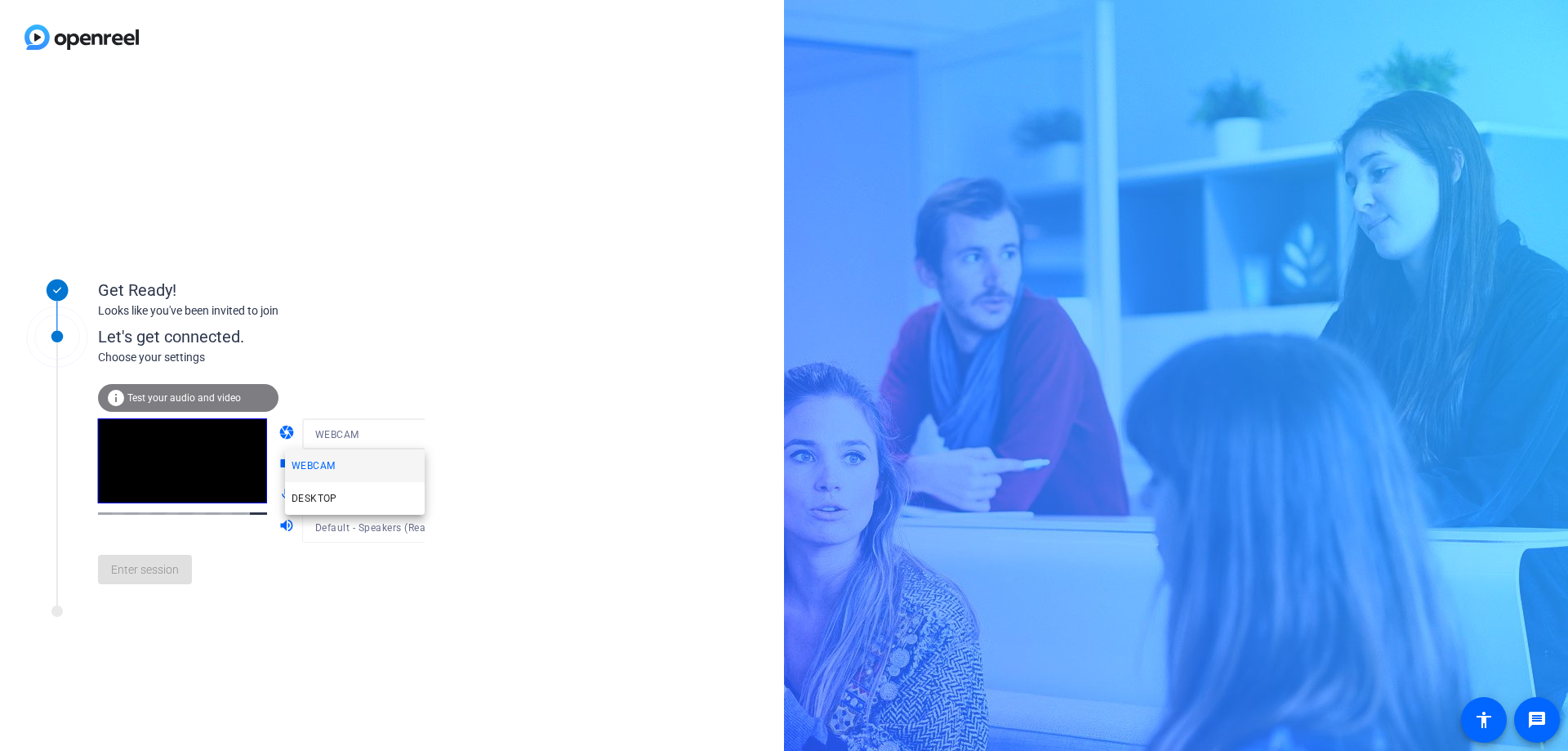 click at bounding box center [784, 375] 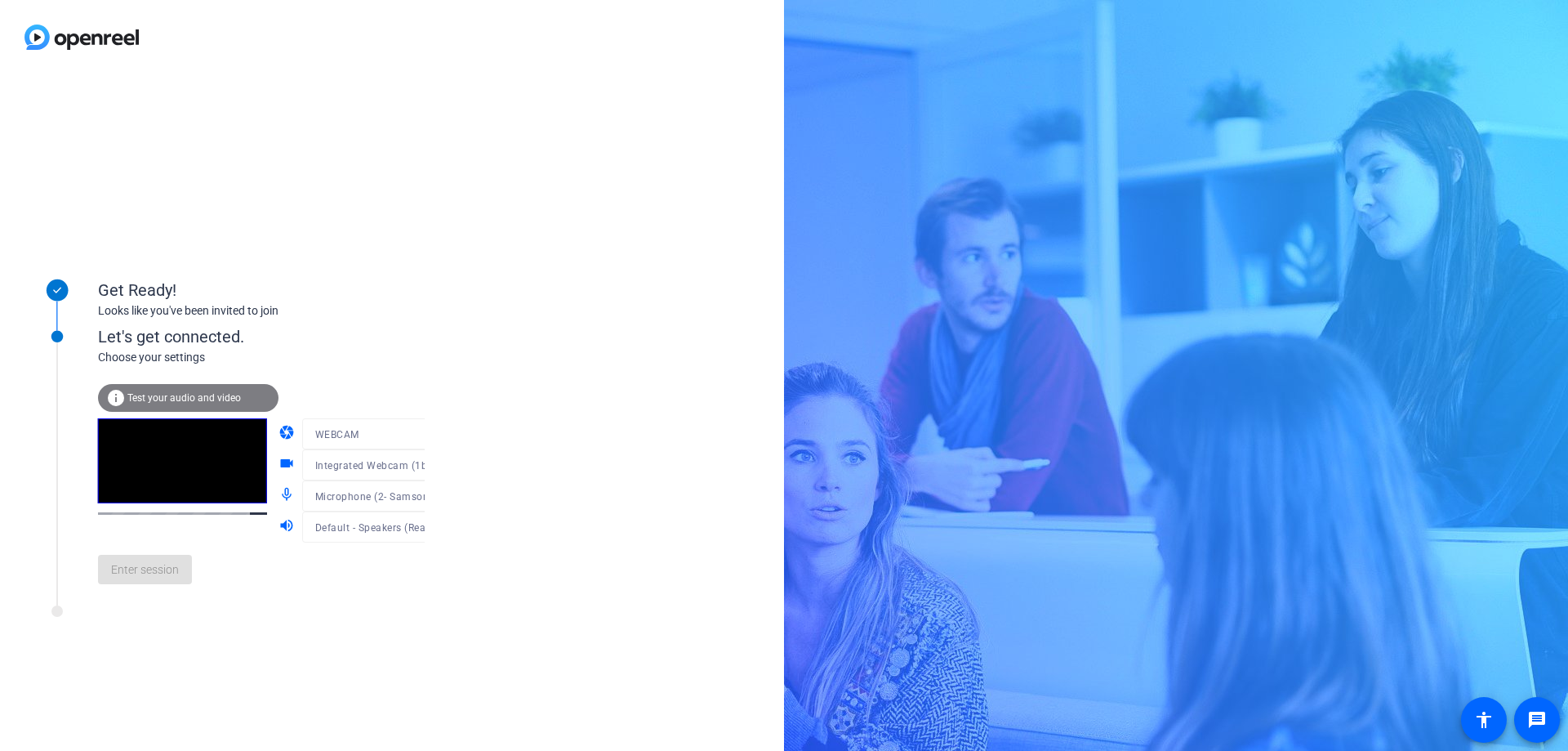 click 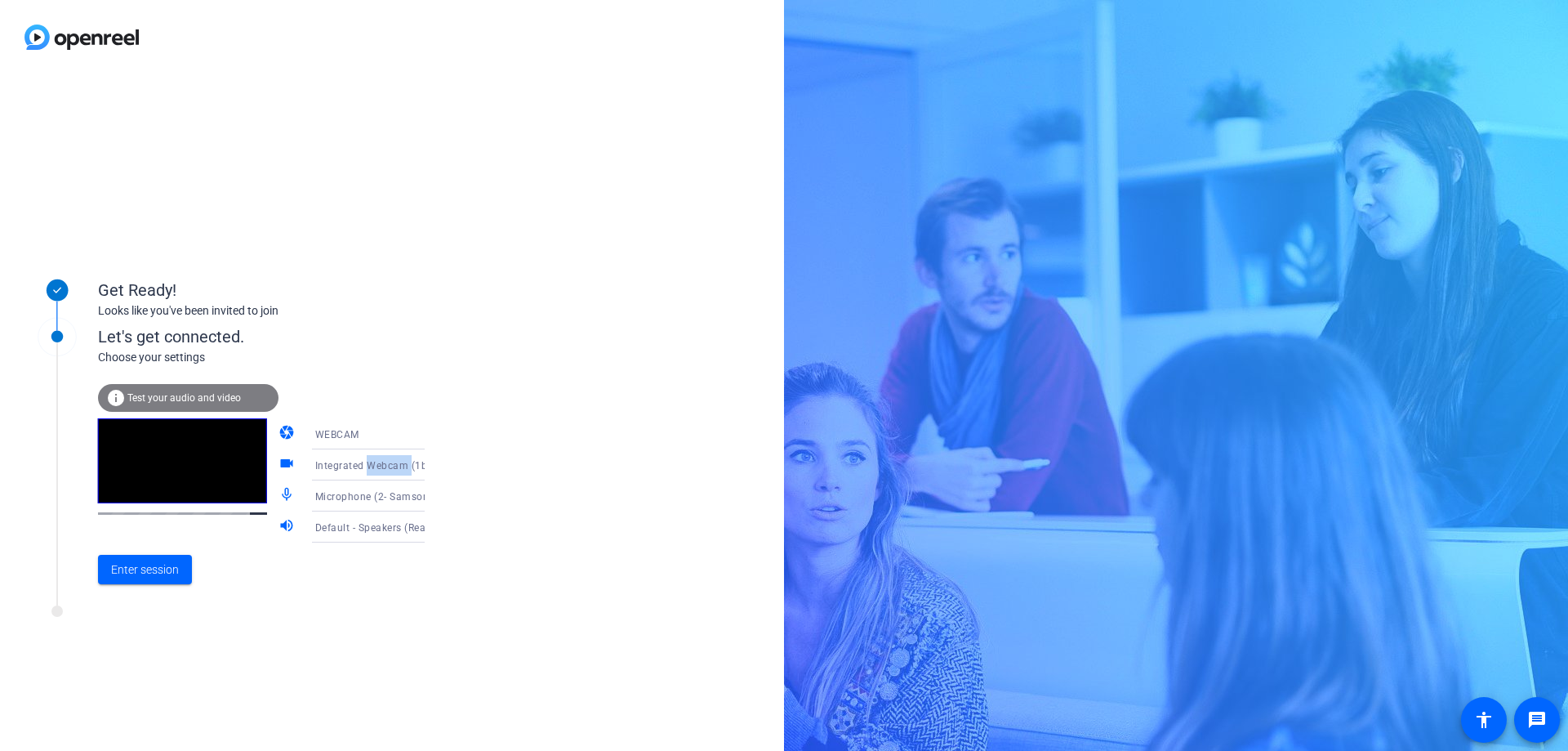 click on "Integrated Webcam (1bcf:28c4)" at bounding box center (391, 465) 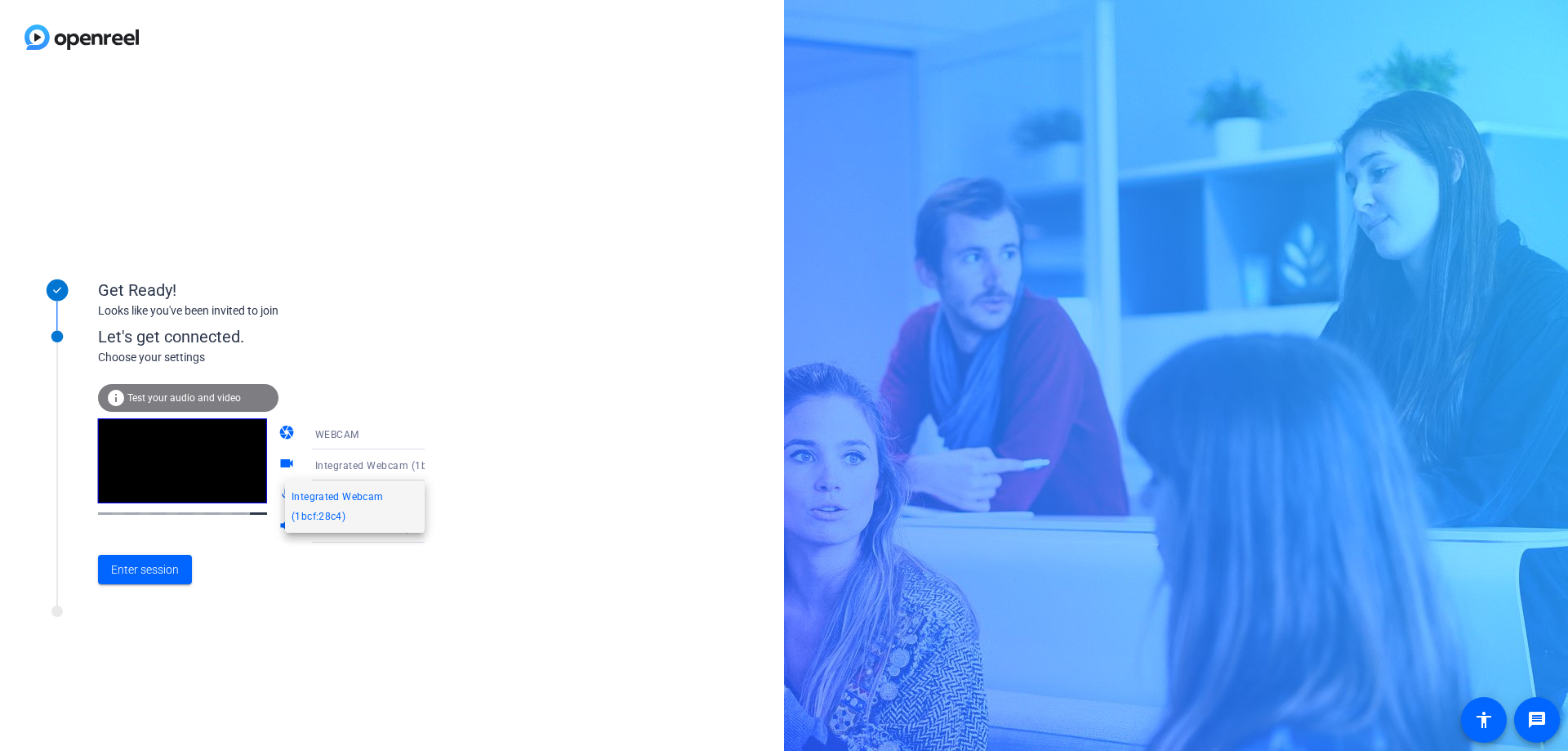 click at bounding box center (784, 375) 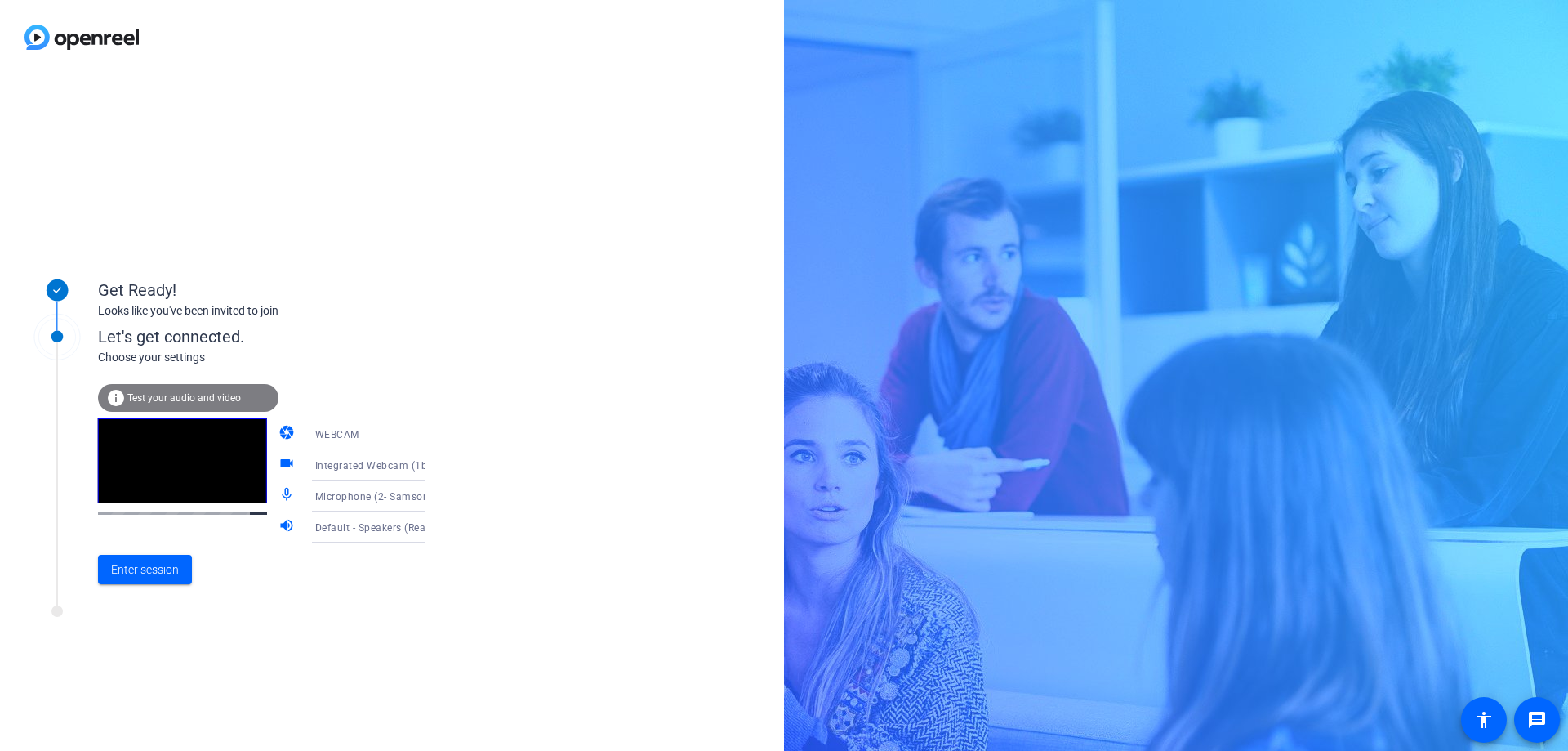 click on "Test your audio and video" 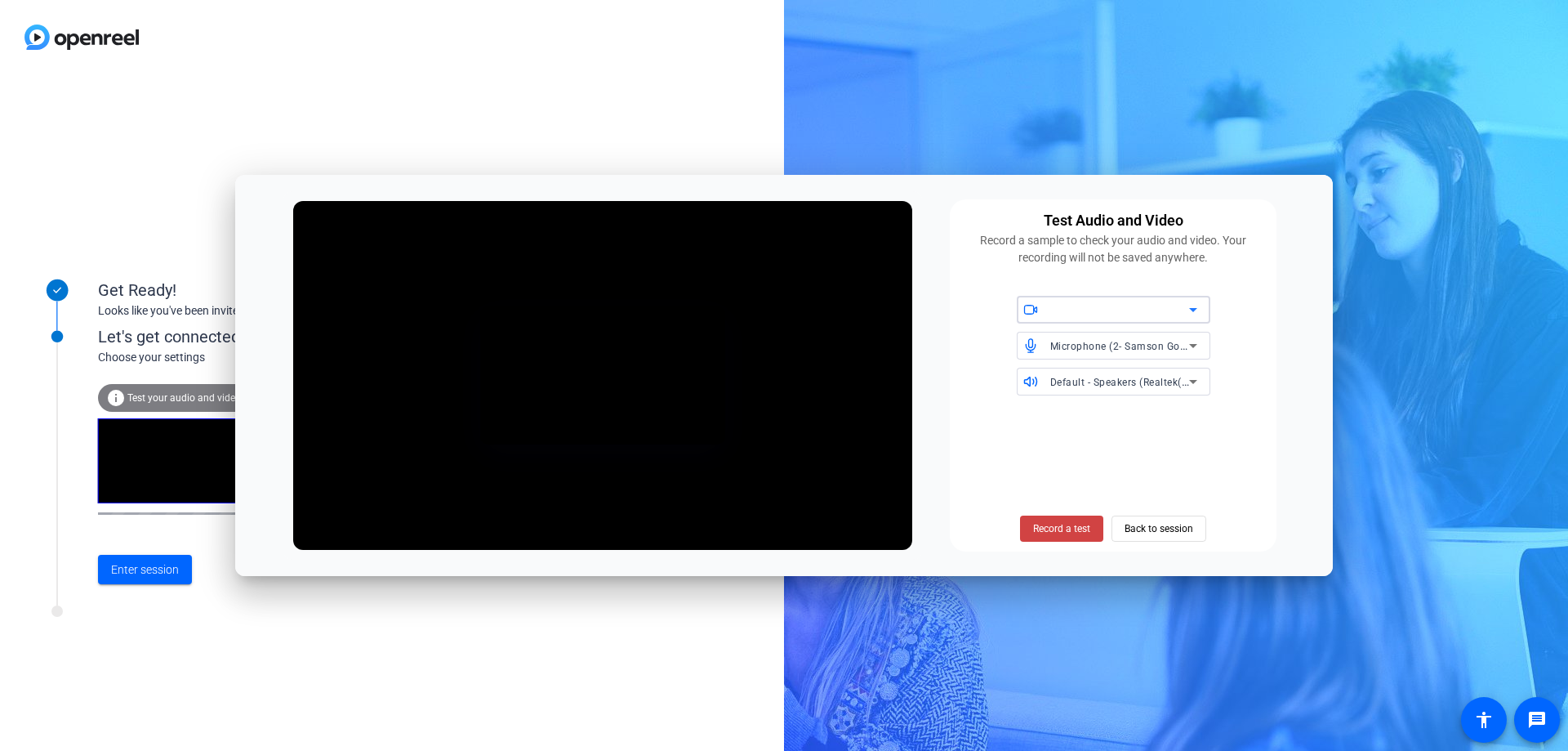 click at bounding box center (1120, 310) 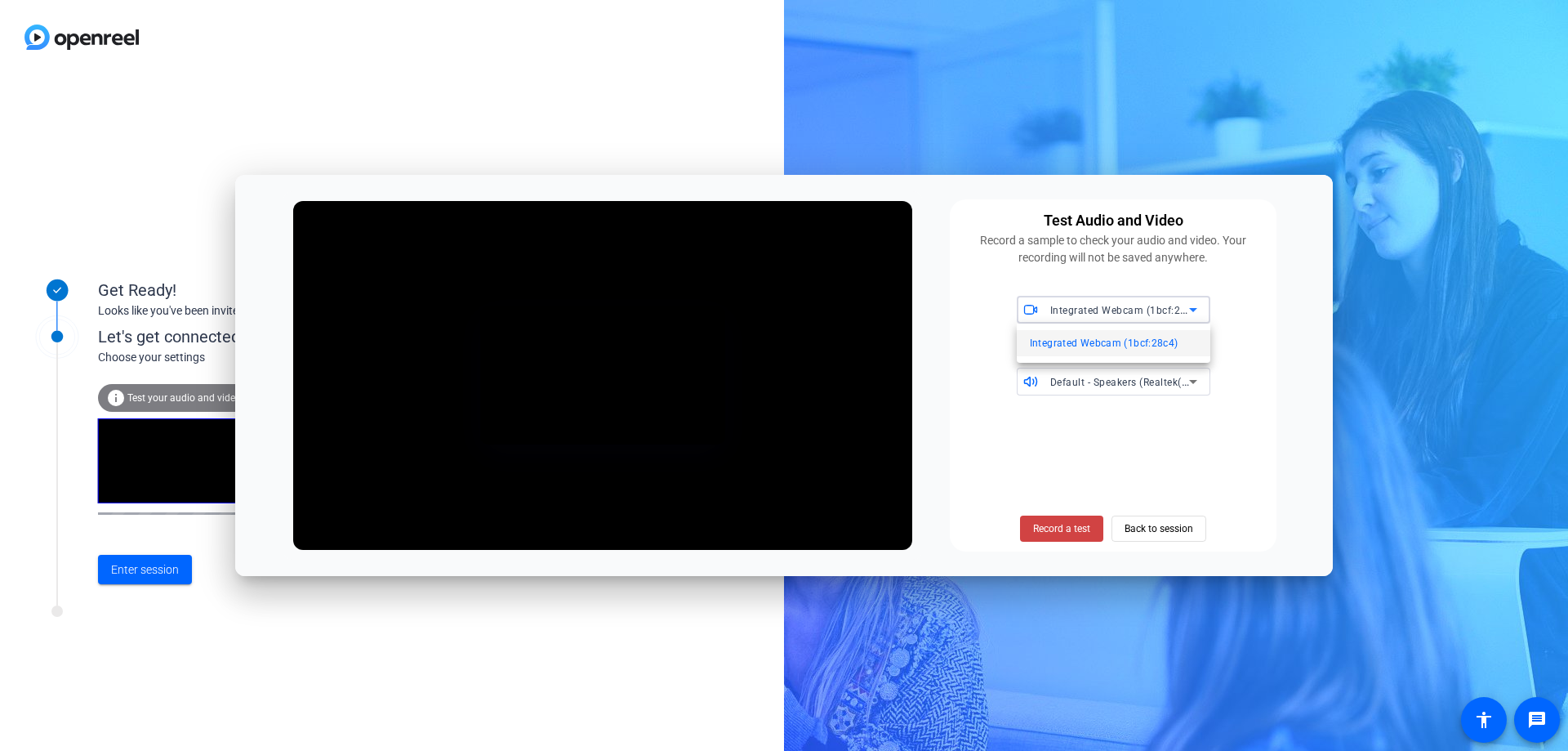 click at bounding box center [784, 375] 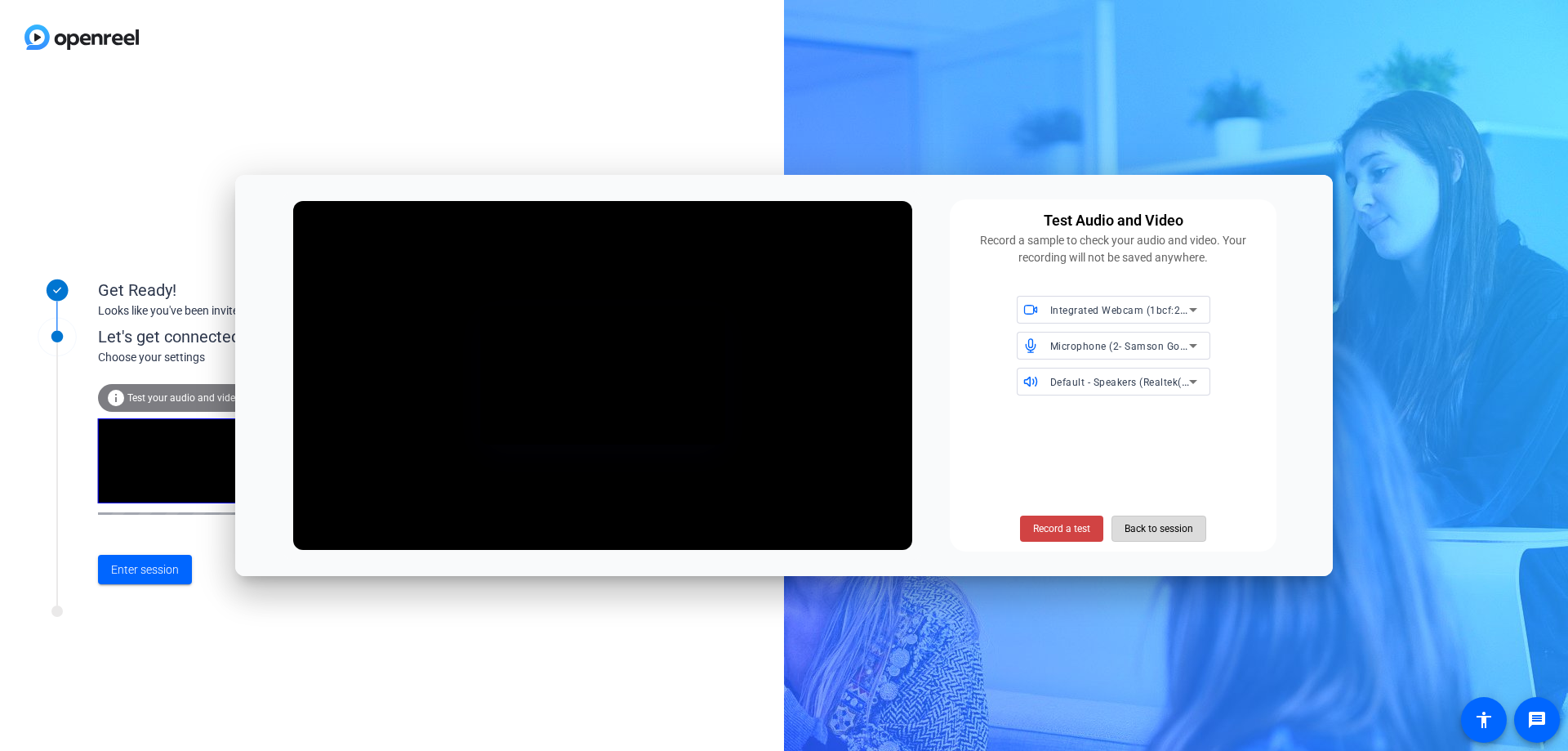 click on "Back to session" at bounding box center [1159, 529] 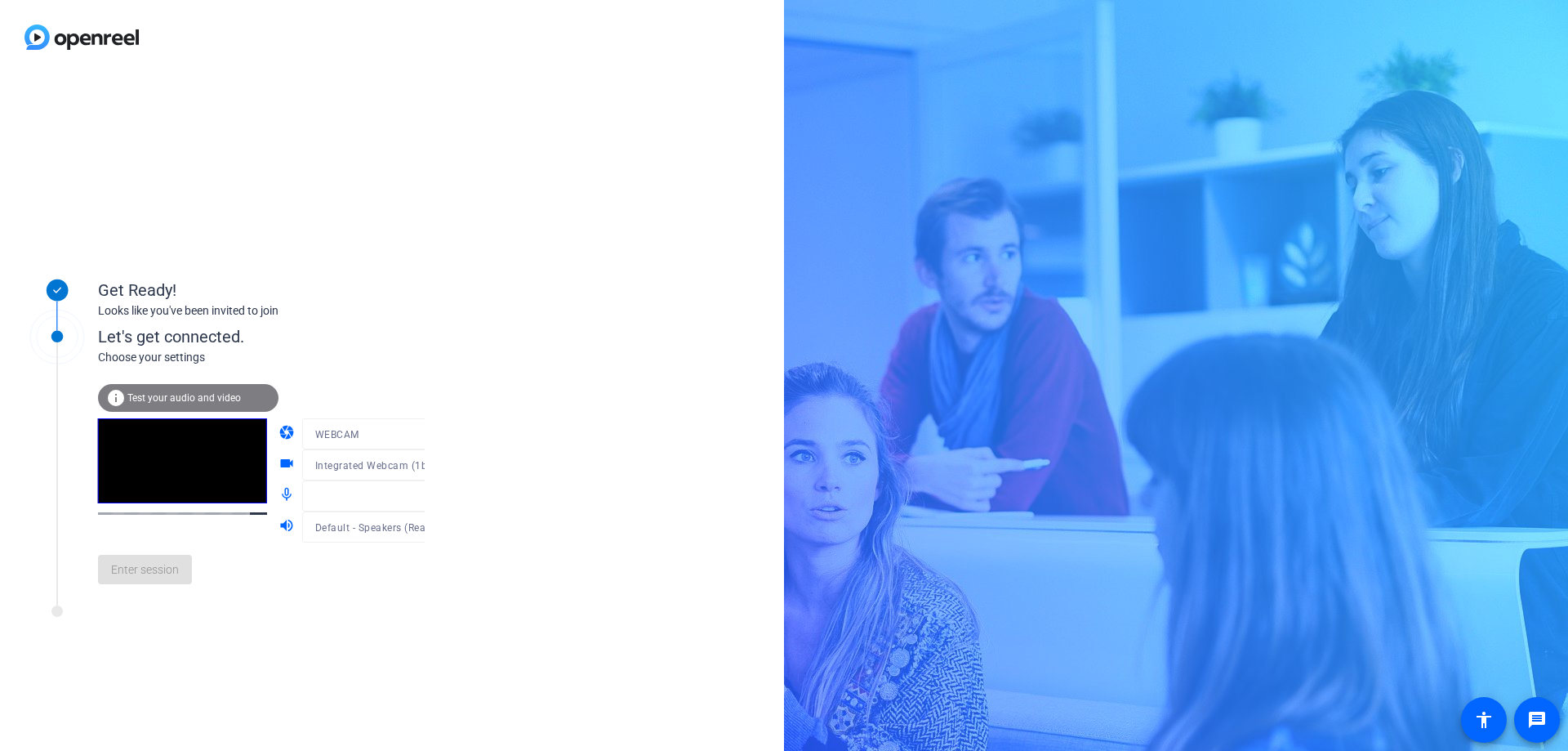 click on "Enter session" 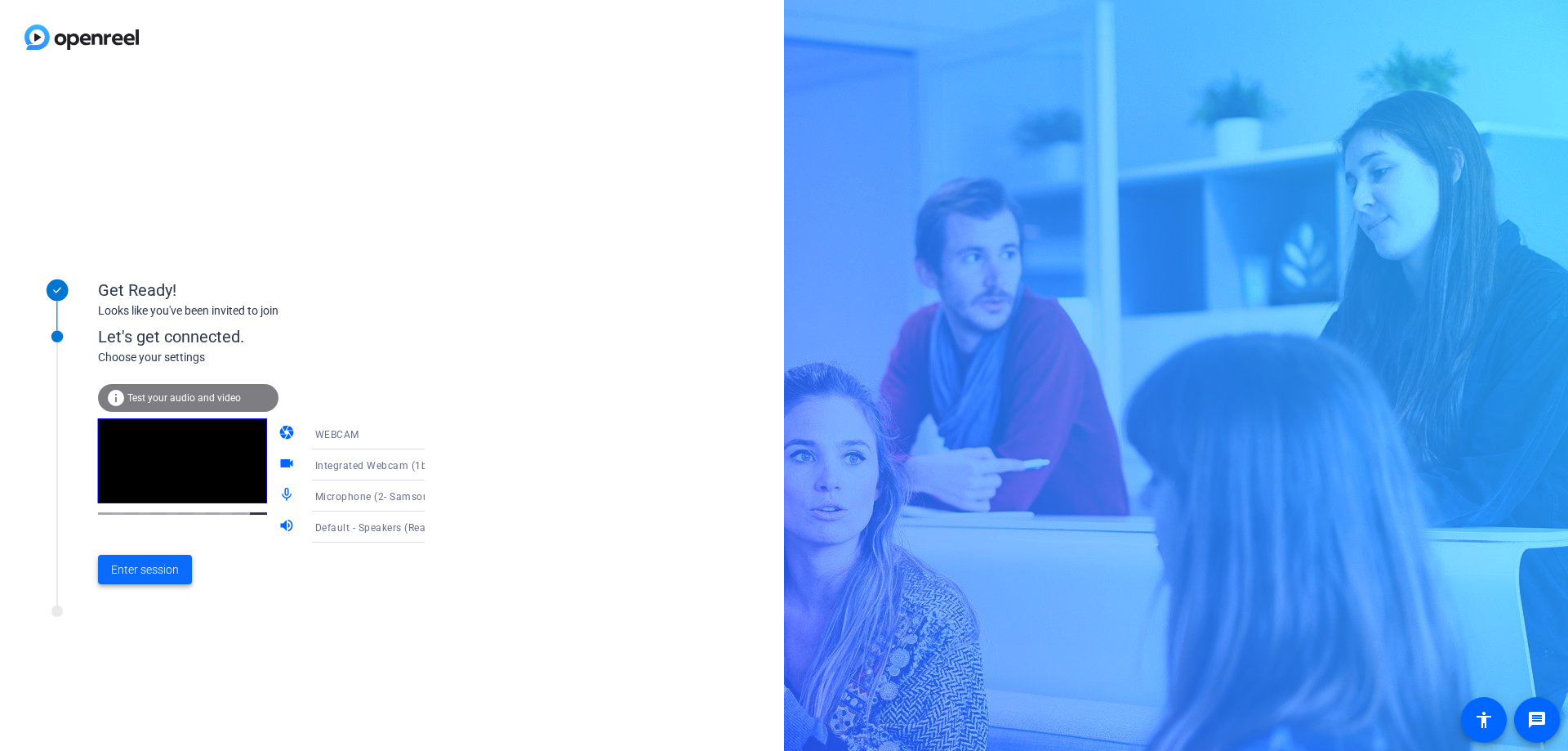 click 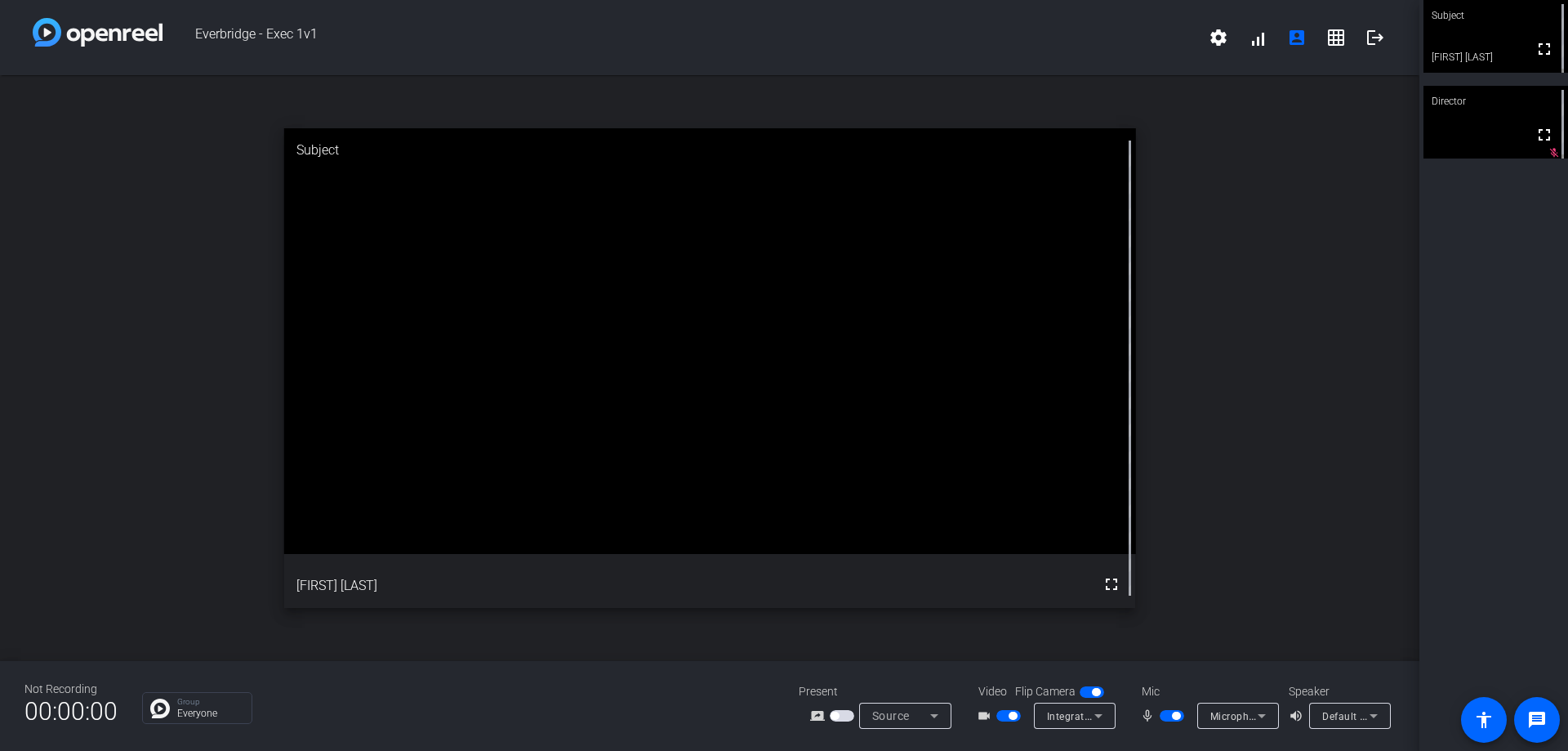 click on "Subject  fullscreen  [FIRST] [LAST]   Director  fullscreen    mic_off_outline" 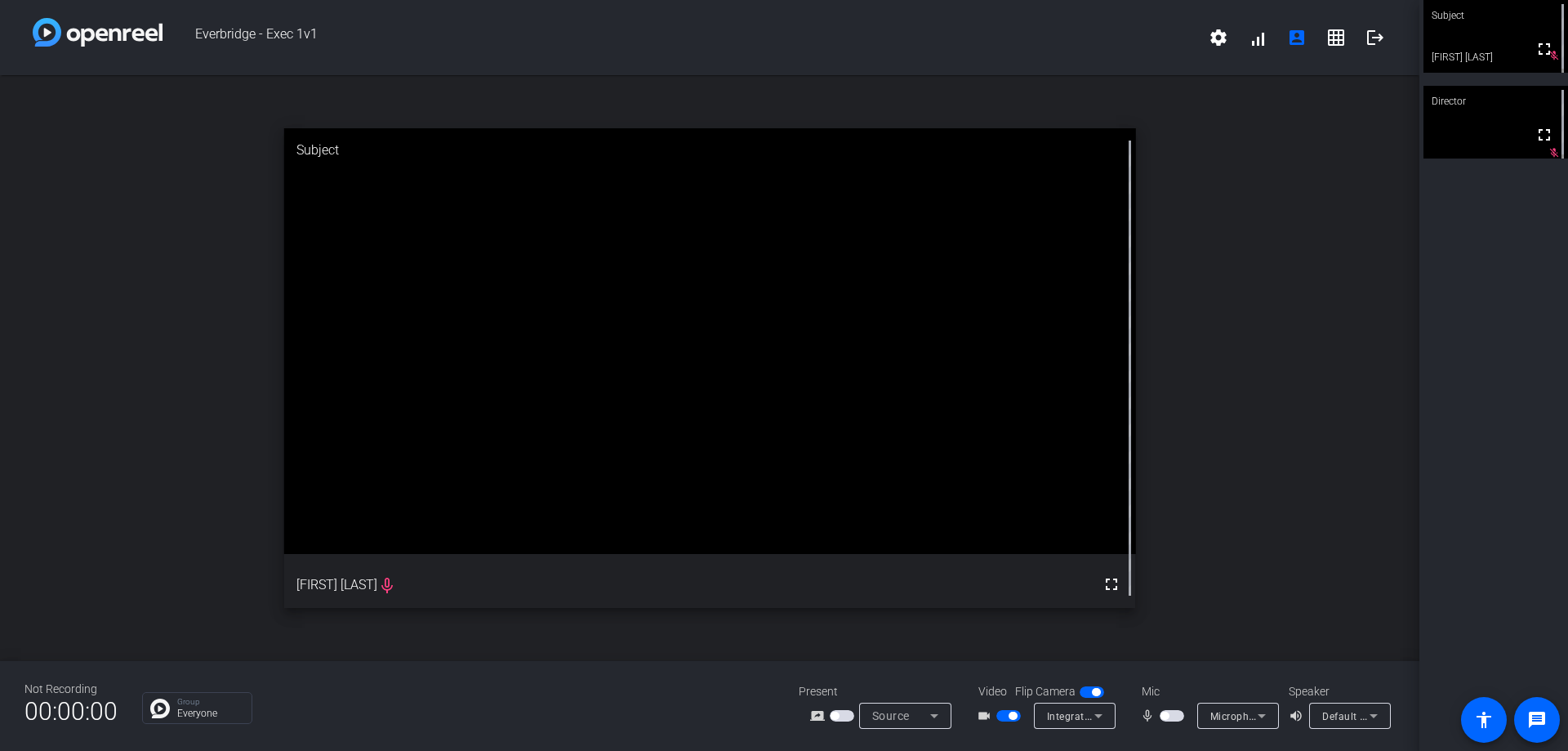 click at bounding box center [1009, 716] 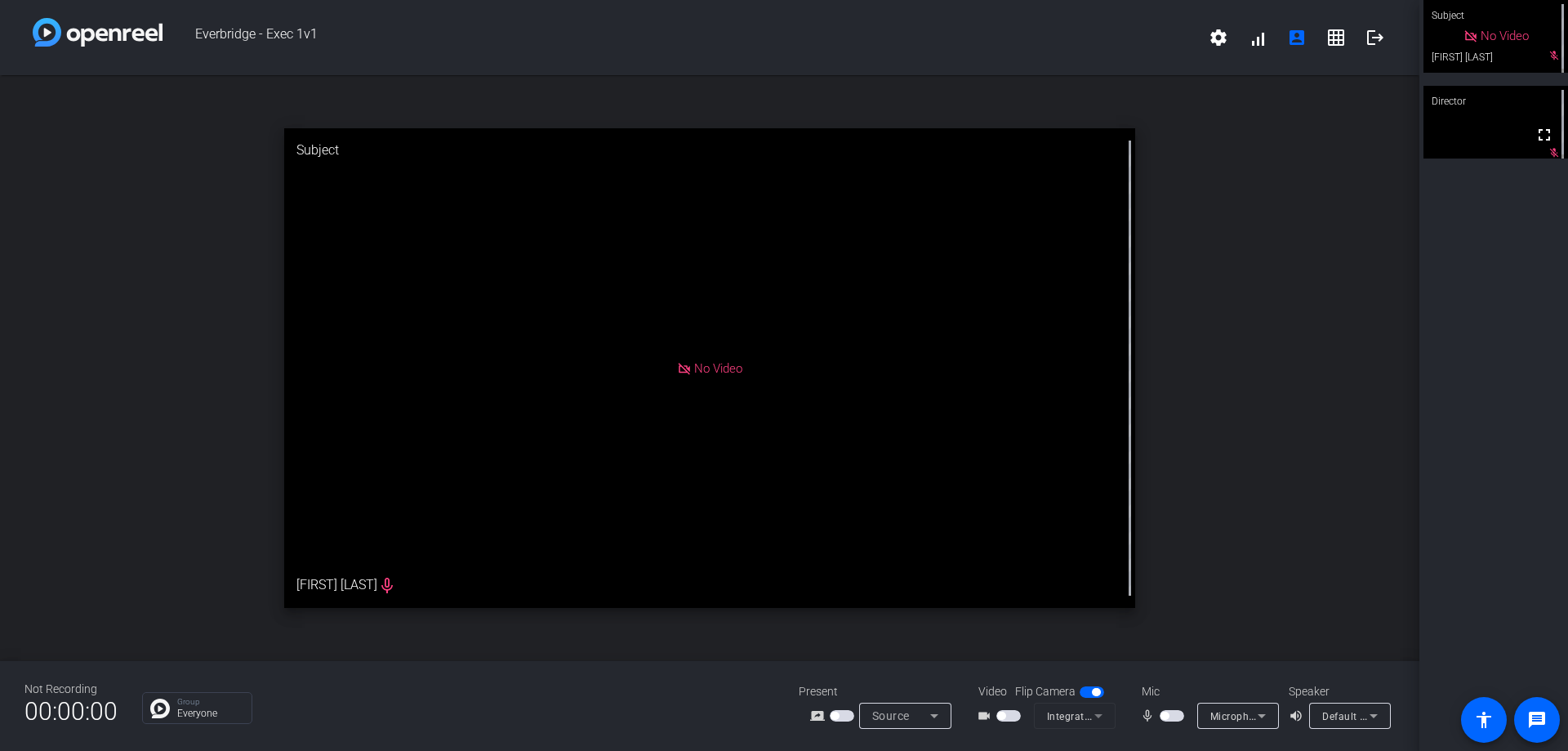 click on "Subject   No Video  [FIRST] [LAST]  mic_off_outline  Director  fullscreen    mic_off_outline" 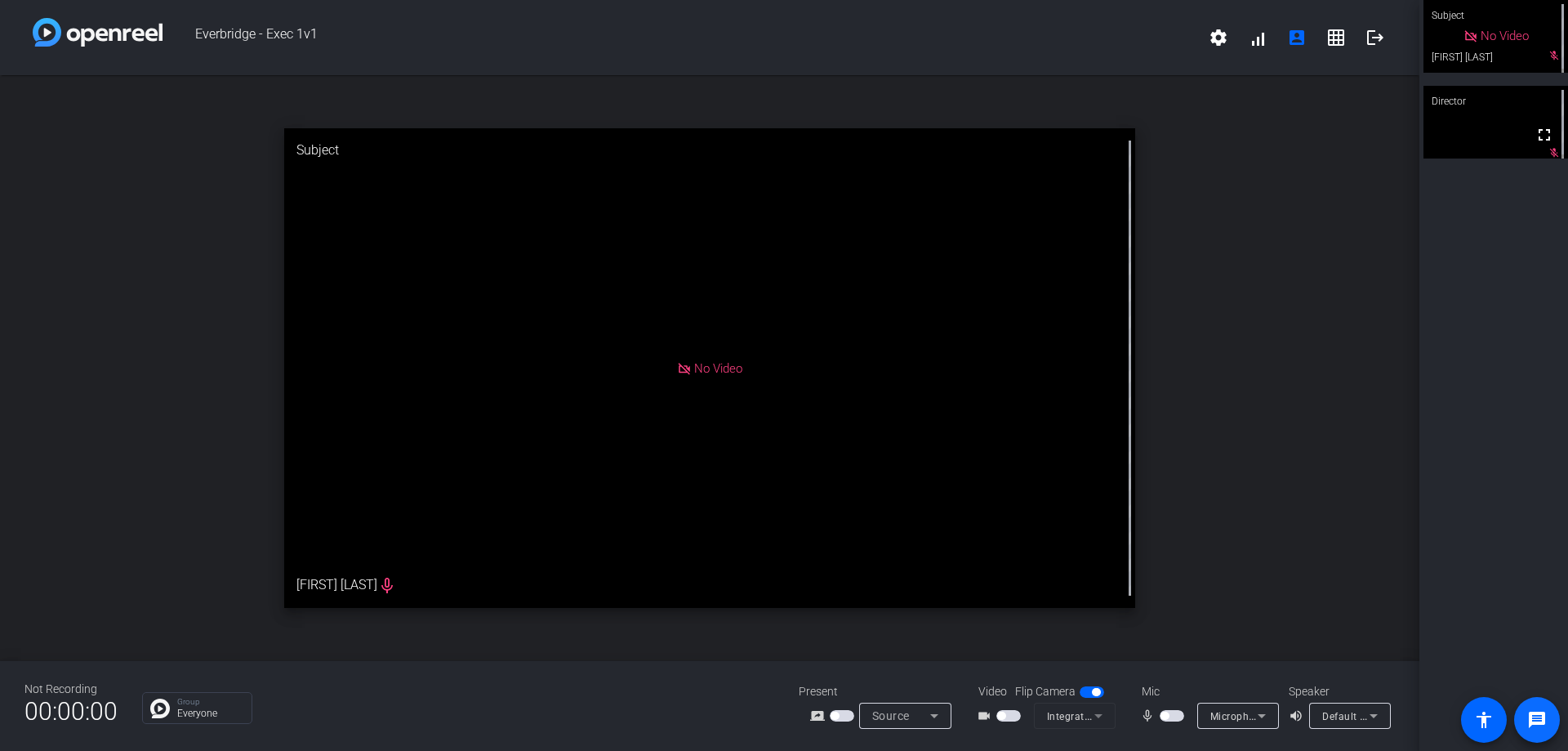 click 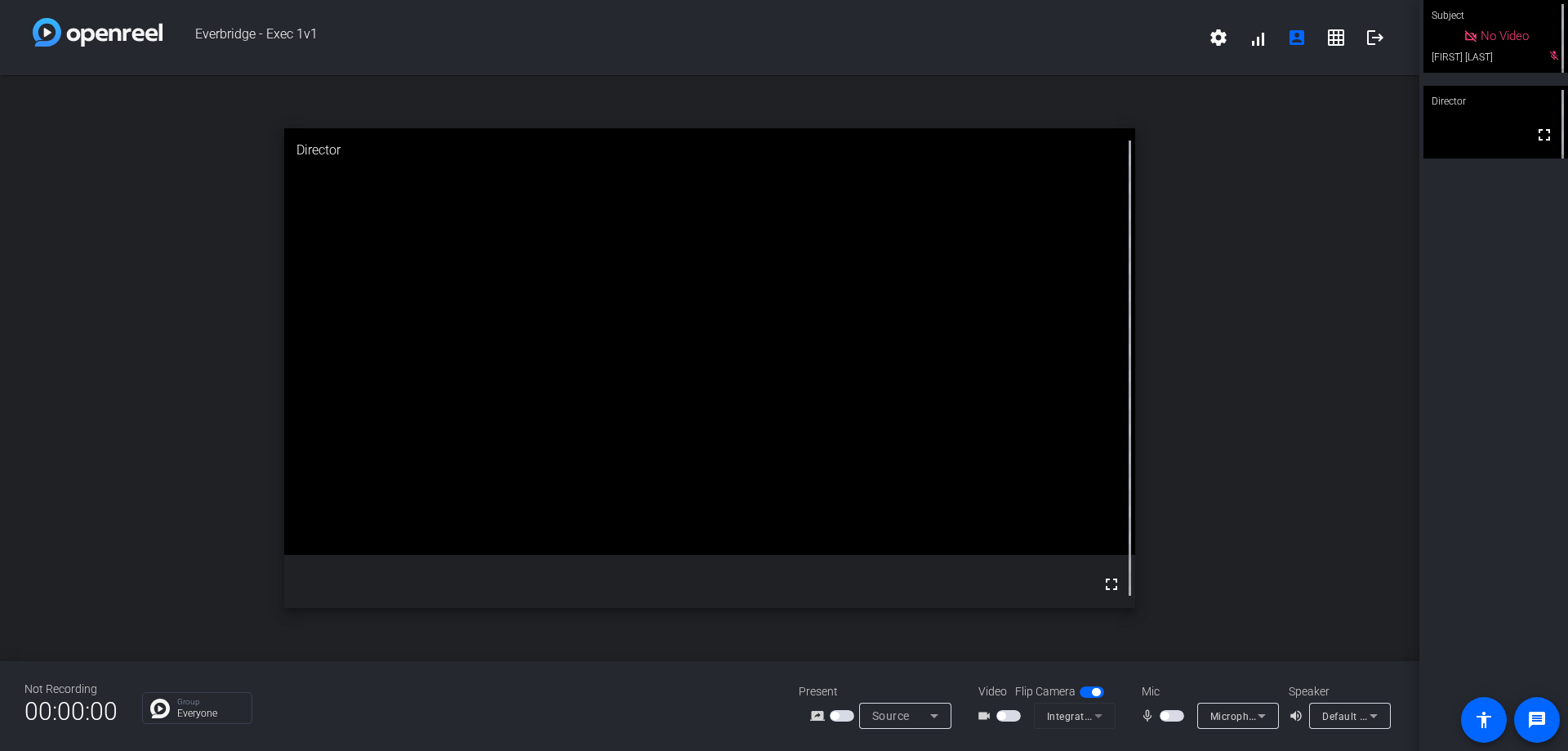 click at bounding box center [1172, 716] 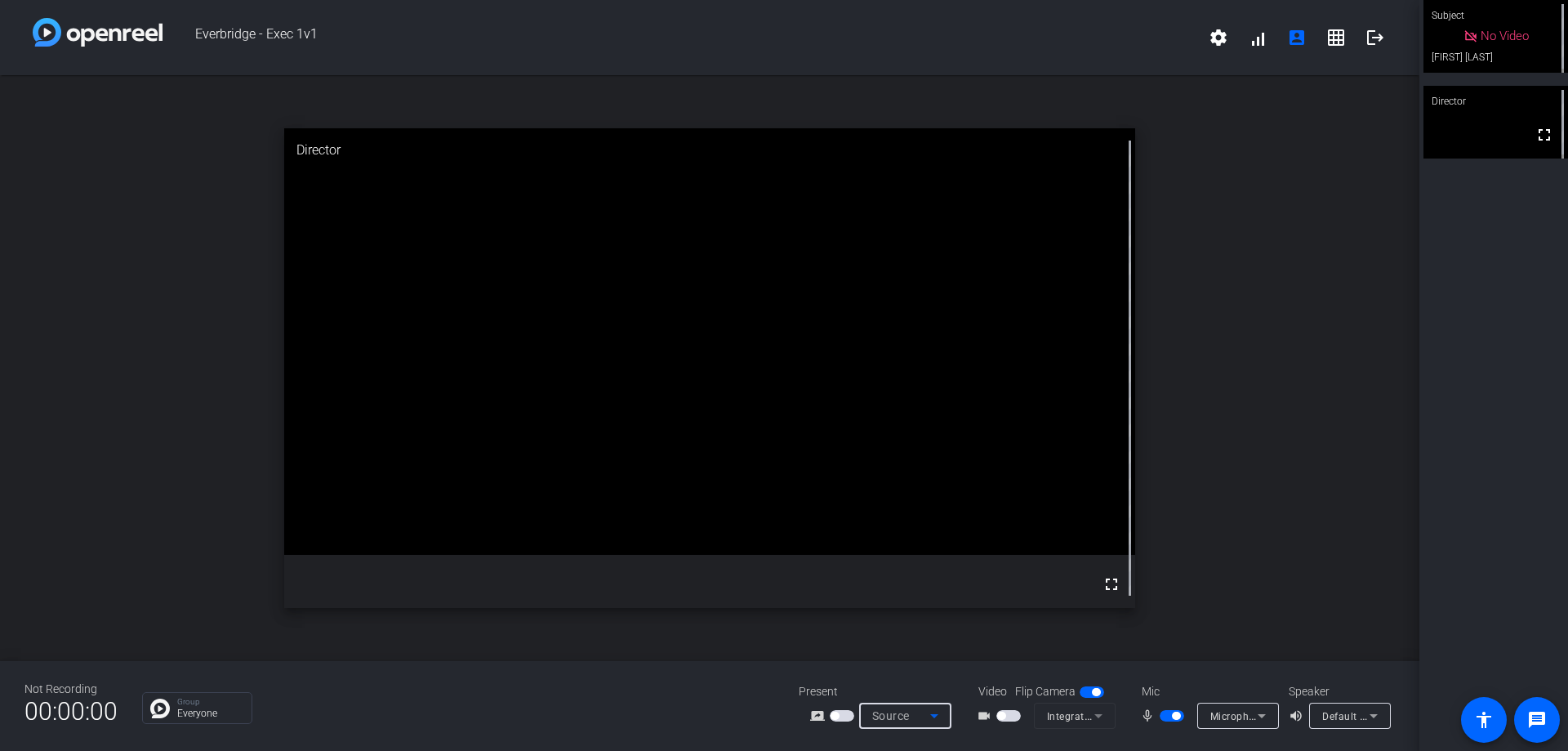 click on "Source" at bounding box center (891, 716) 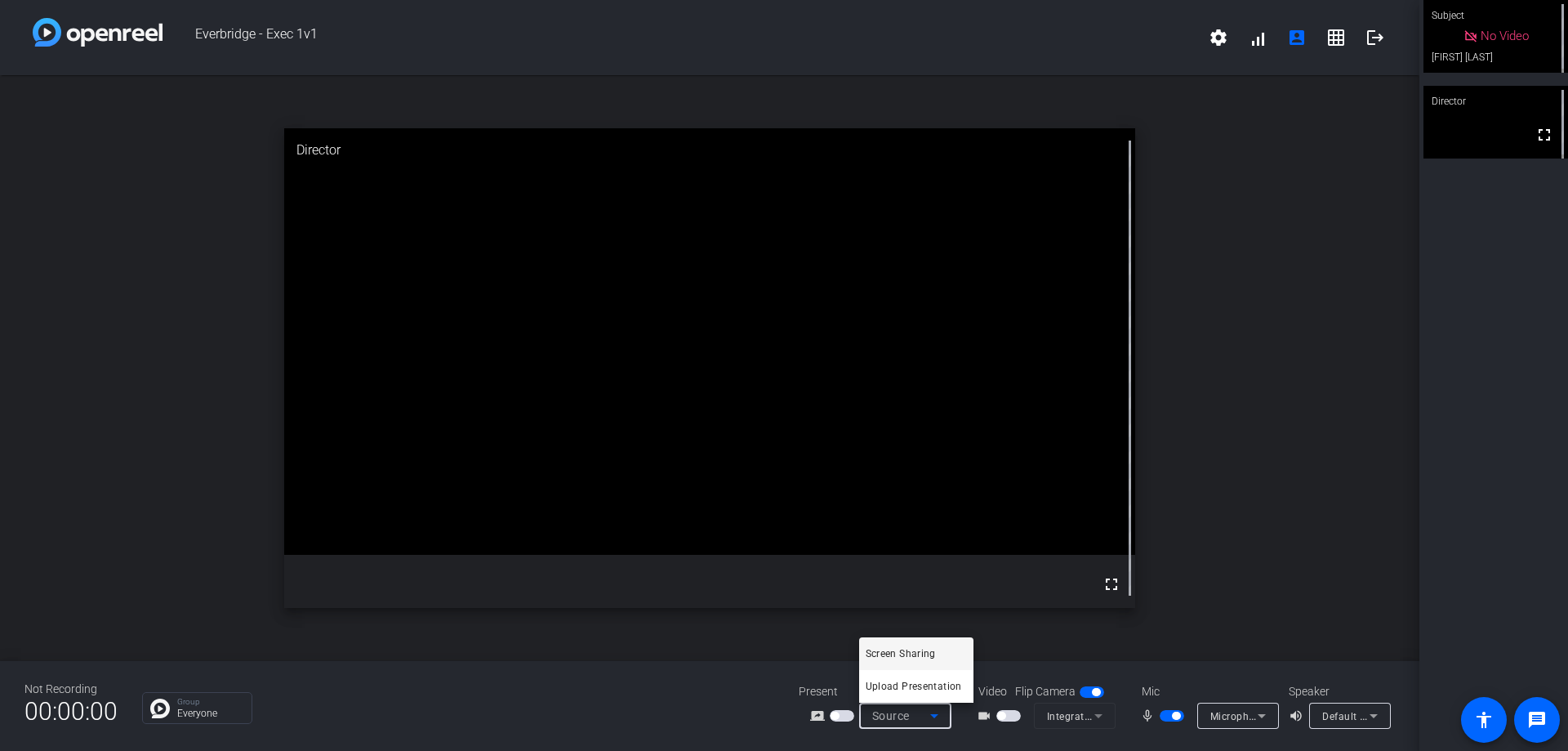 click at bounding box center [784, 375] 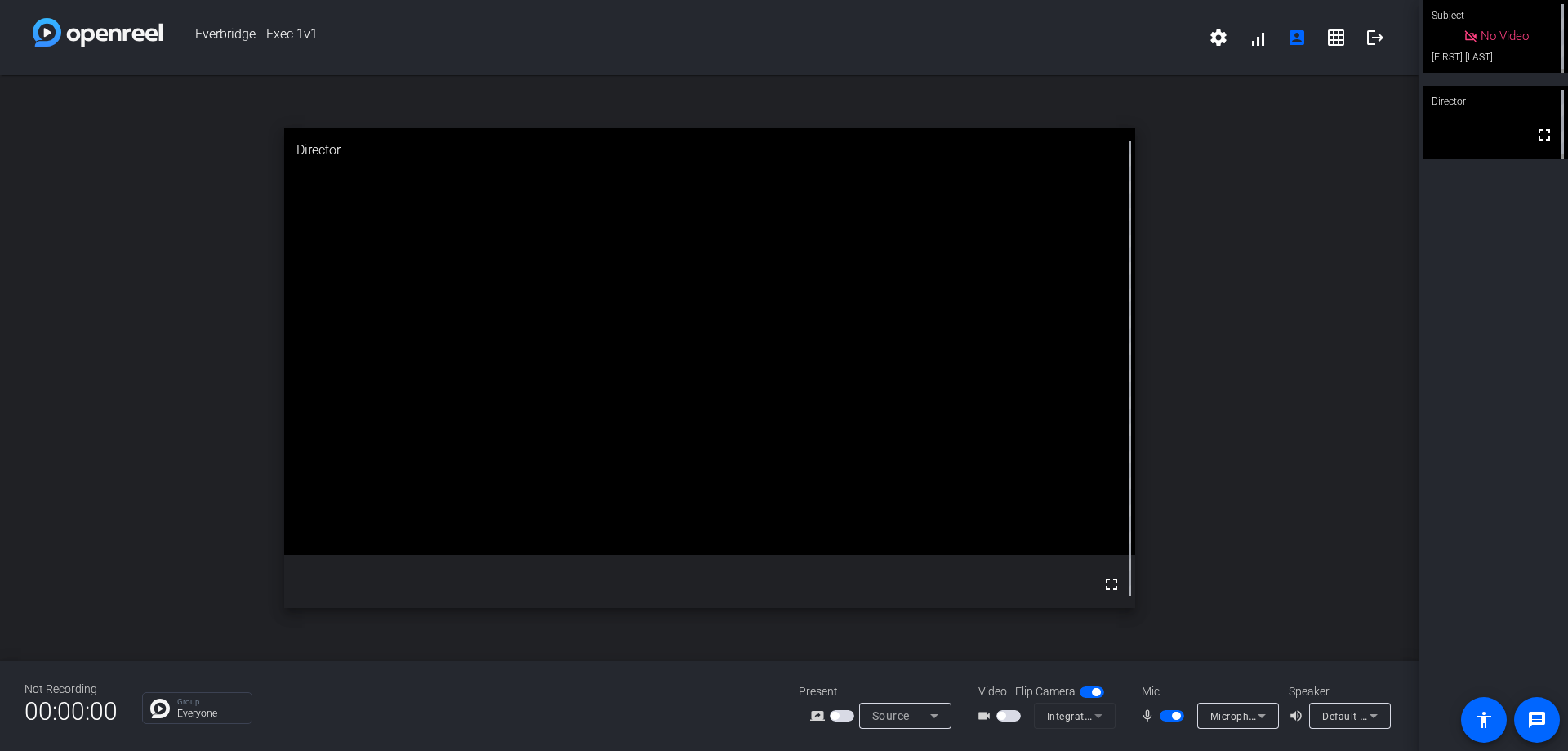click on "Subject   No Video  [FIRST] [LAST]   Director  fullscreen" 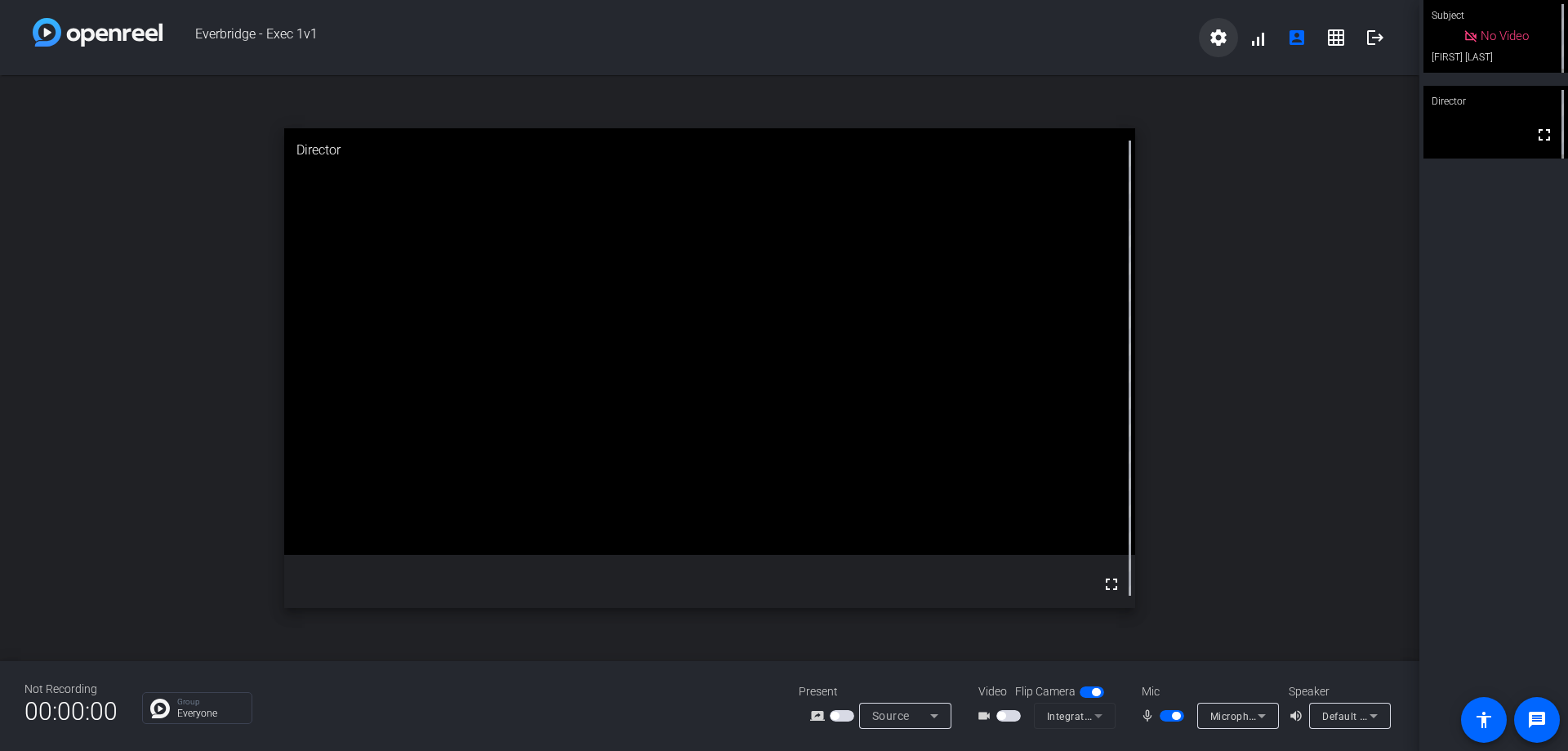 click on "settings" 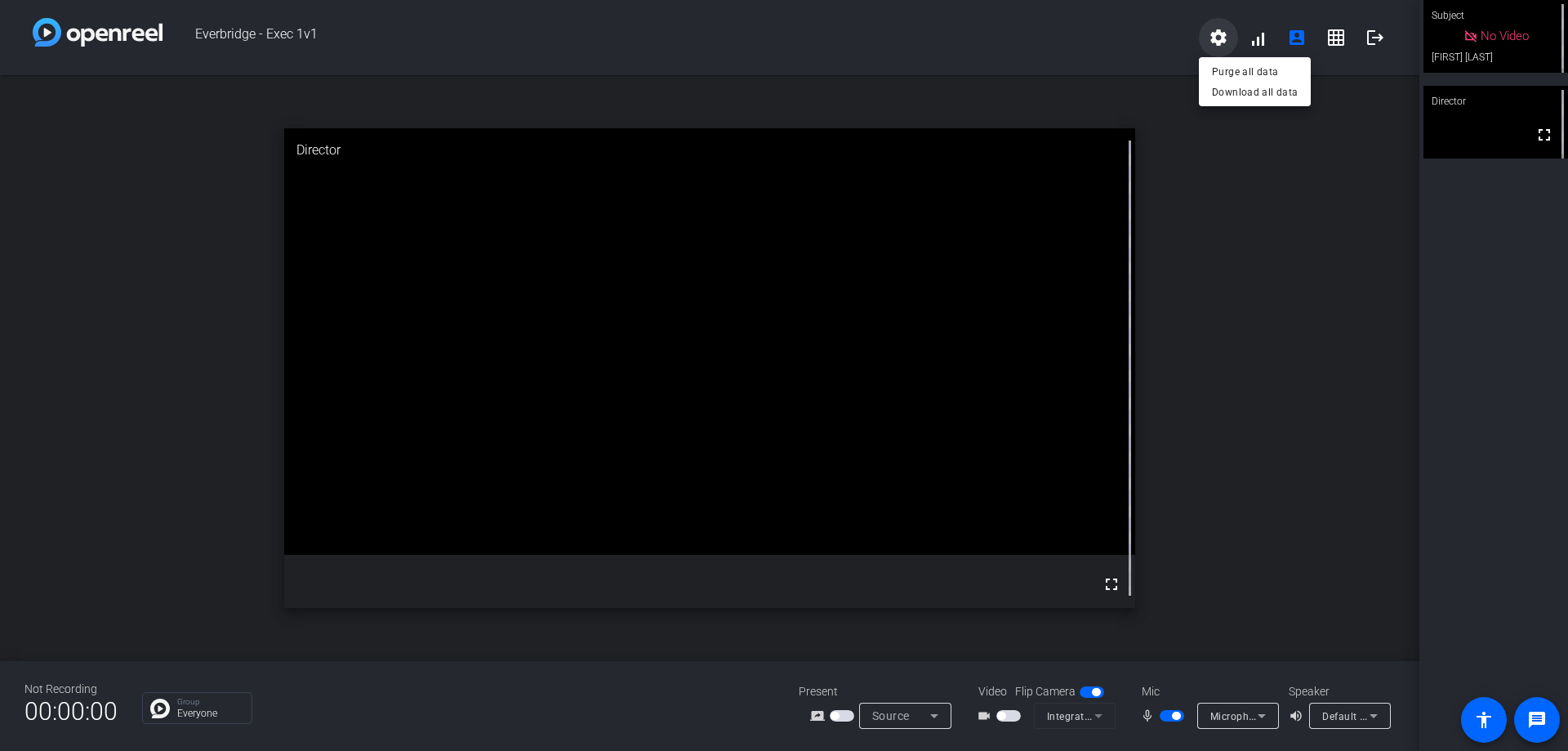 click at bounding box center [784, 375] 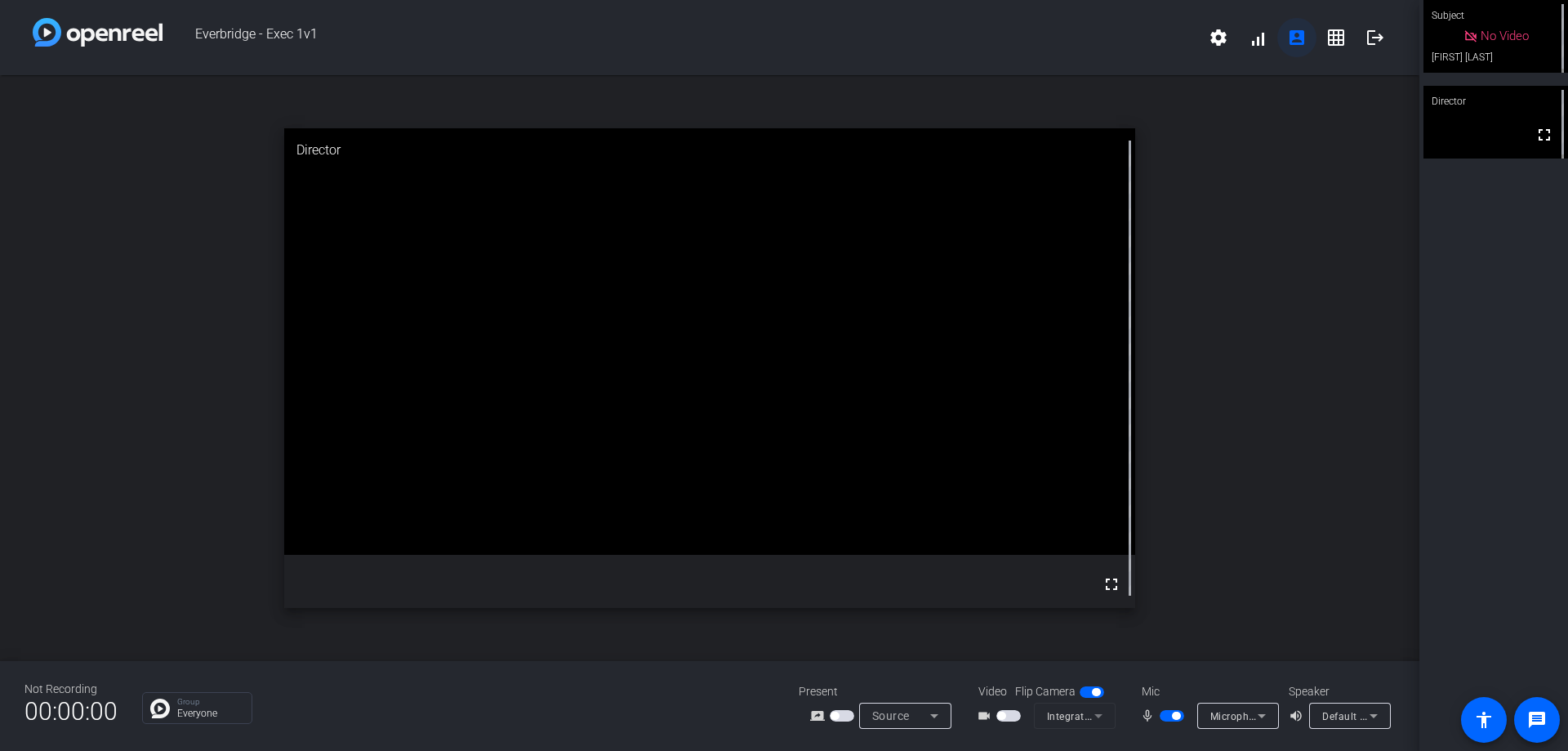 click on "account_box" 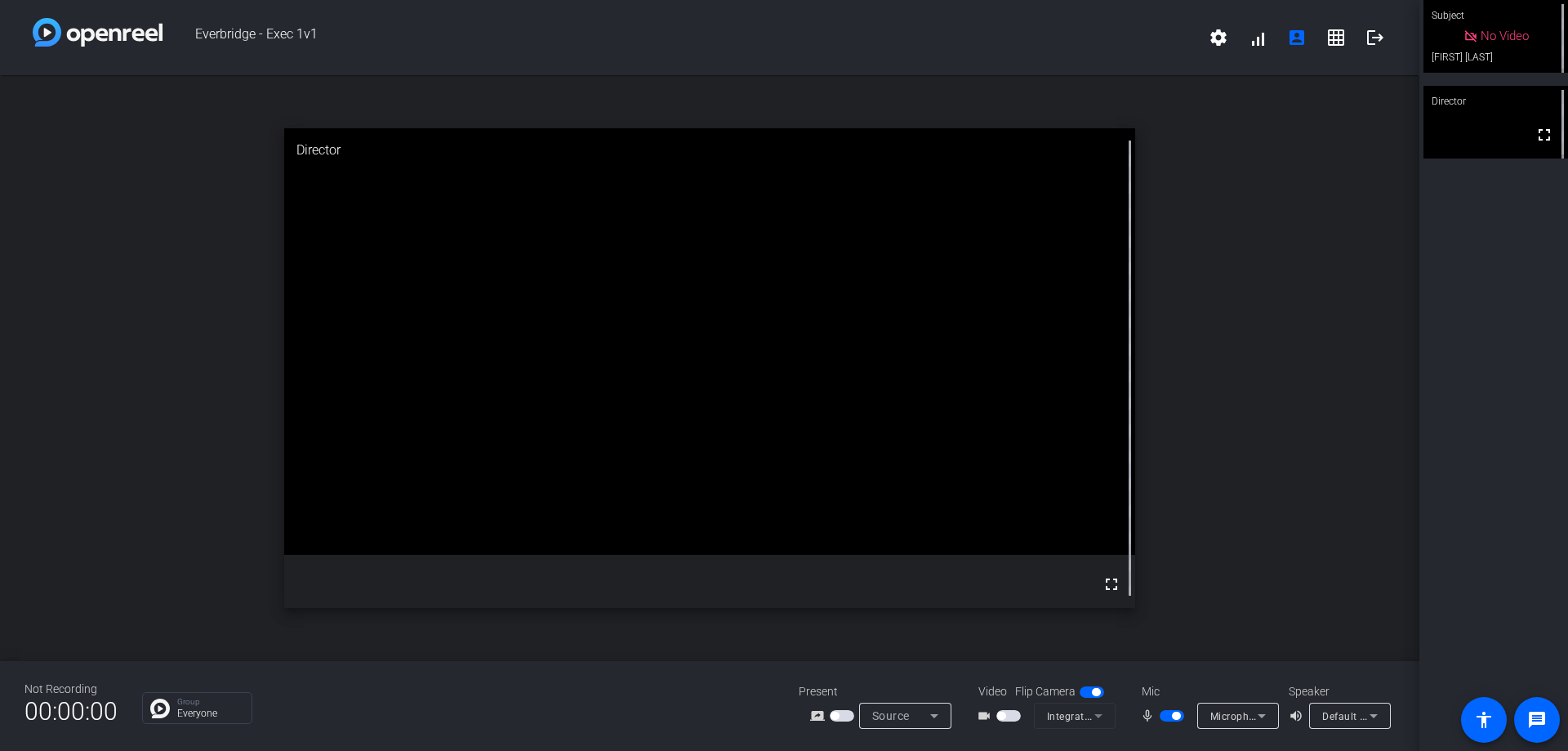 click on "Subject   No Video  [FIRST] [LAST]   Director  fullscreen" 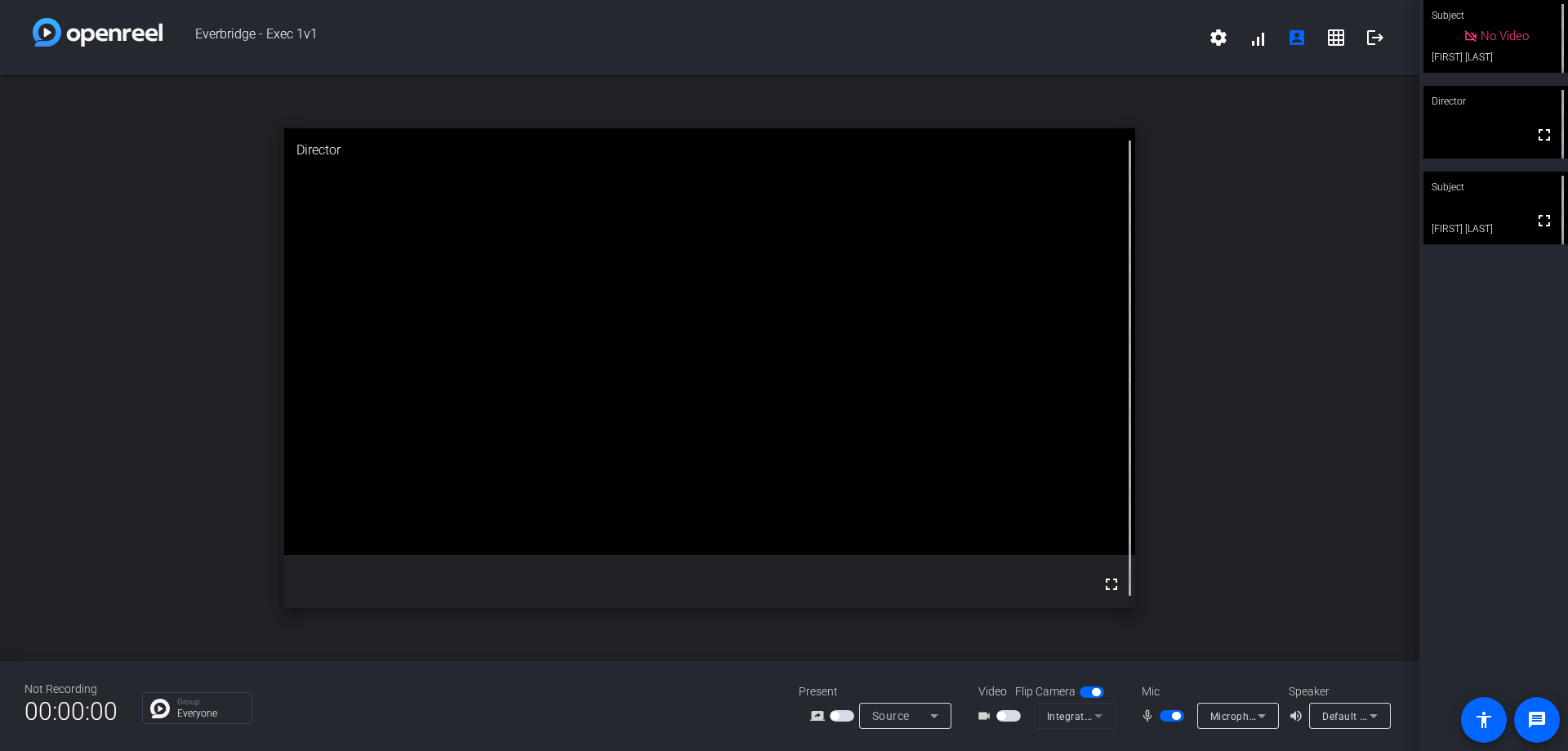 click on "Subject   No Video  [FIRST] [LAST]   Director  fullscreen     Subject  fullscreen  [FIRST] [LAST]" 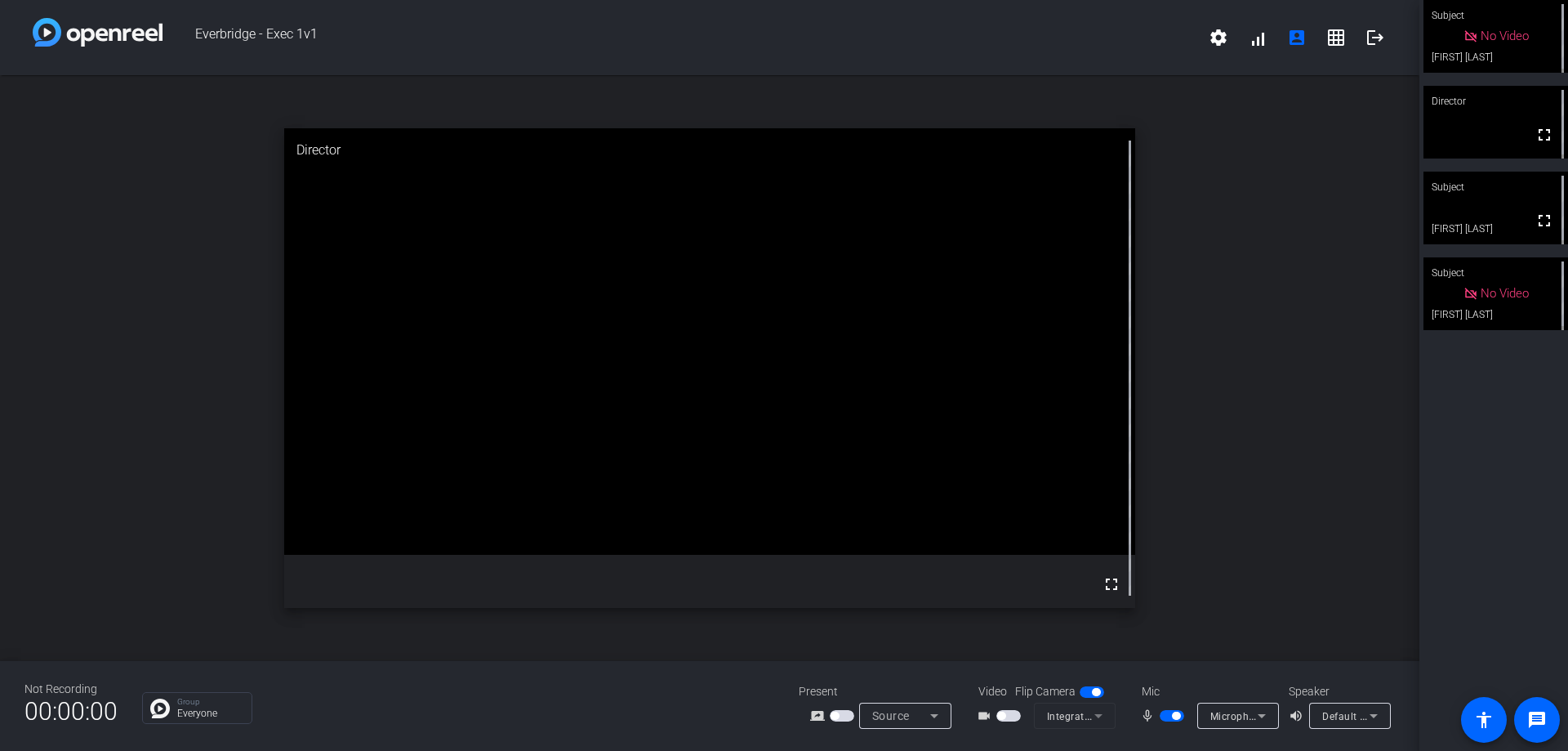 click on "Subject   No Video  [FIRST] [LAST]   Director  fullscreen     Subject  fullscreen  [FIRST] [LAST]   Subject   No Video  [FIRST] [LAST]" 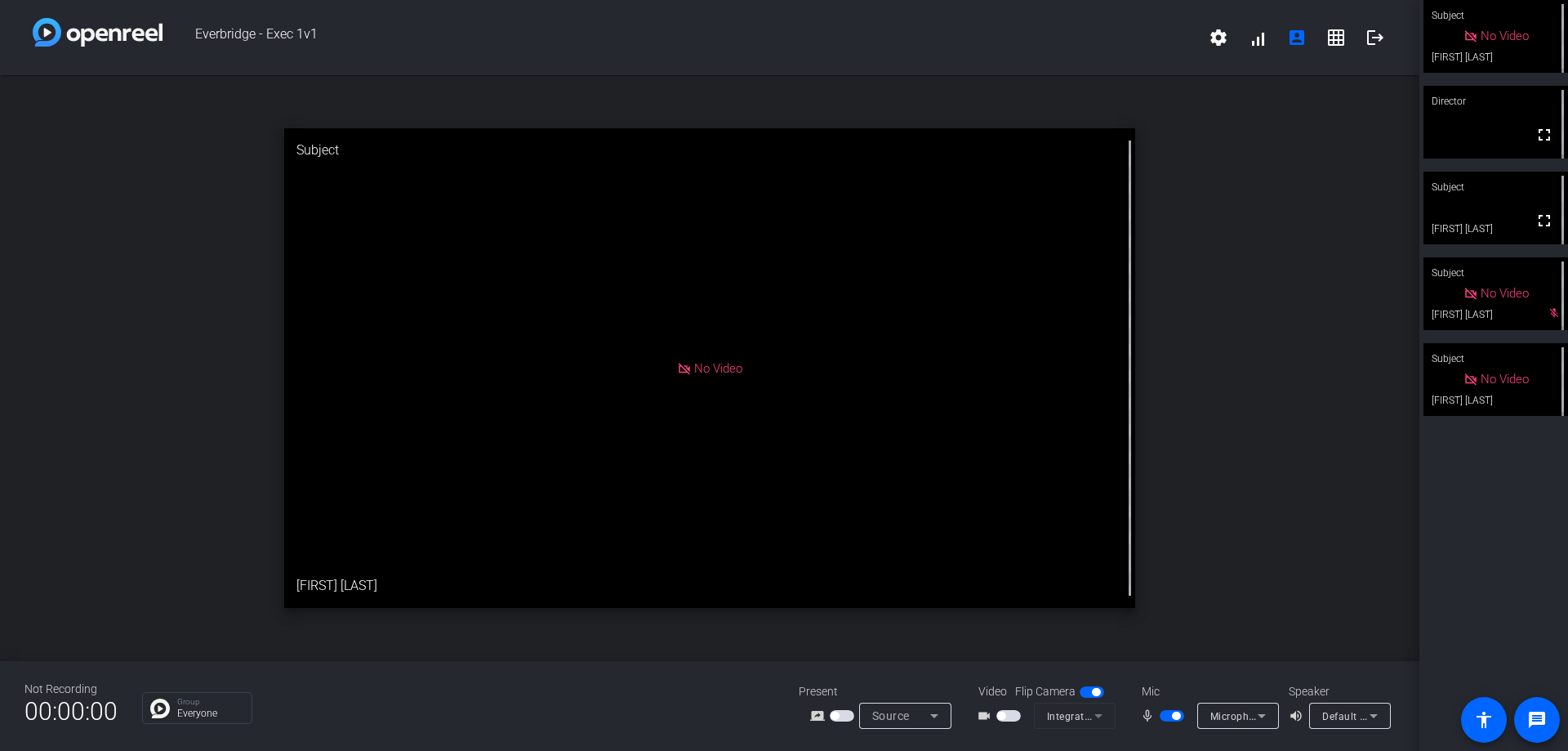 click on "Subject   No Video  [FIRST] [LAST]   Director  fullscreen     Subject  fullscreen  [FIRST] [LAST]   Subject   No Video  [FIRST] [LAST]  mic_off_outline  Subject   No Video  [FIRST] [LAST]" 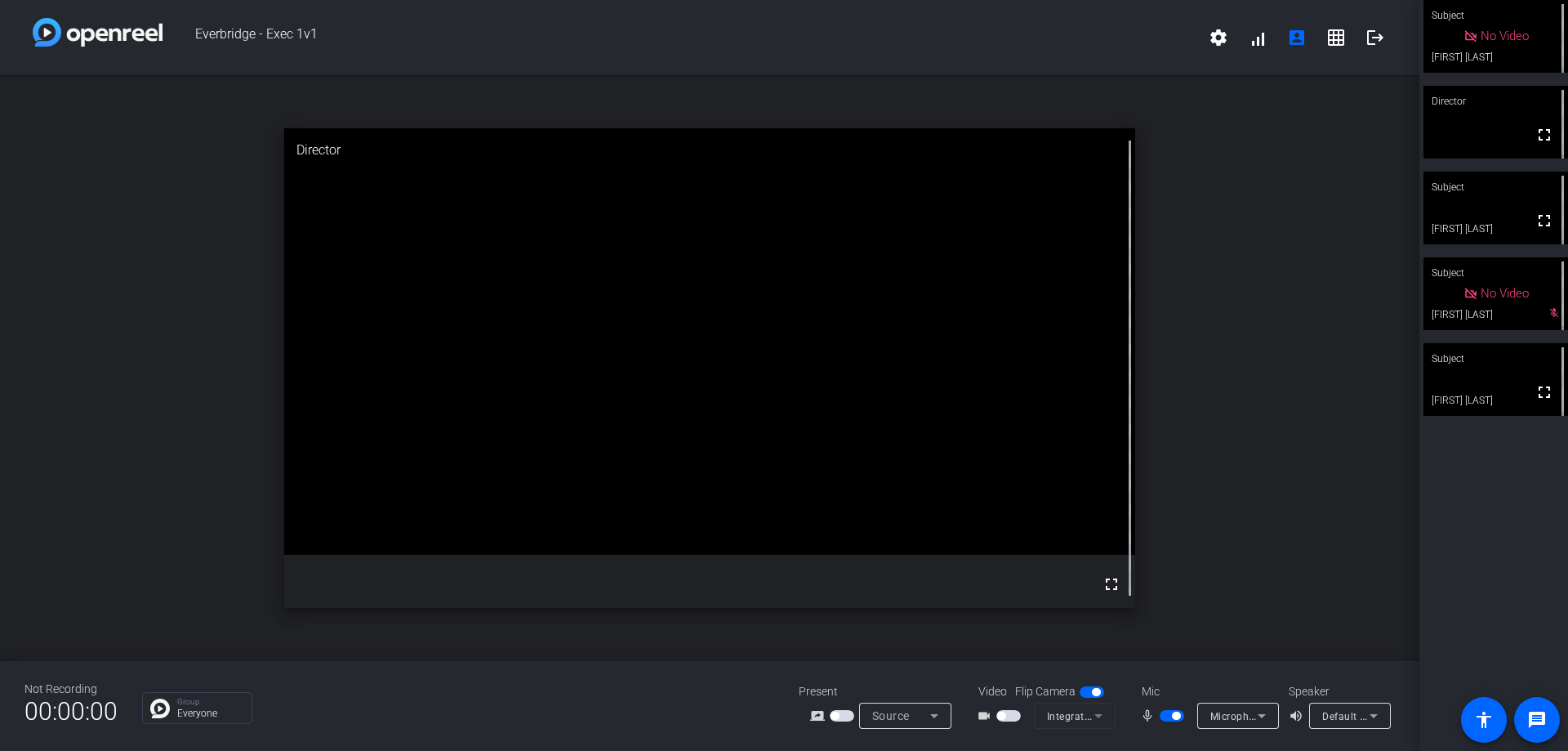 drag, startPoint x: 1459, startPoint y: 479, endPoint x: 1441, endPoint y: 497, distance: 25.455844 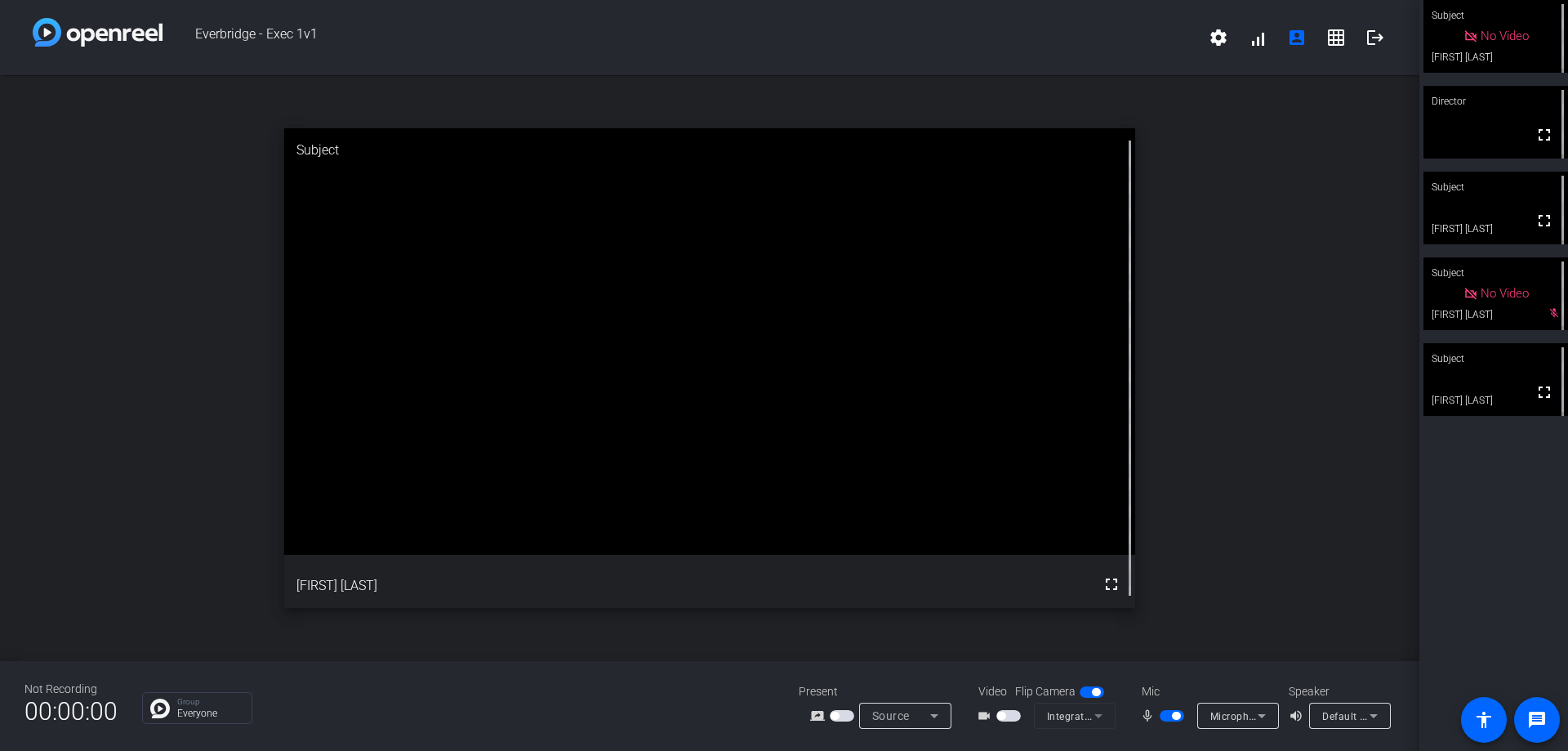 click on "Subject   No Video  [FIRST] [LAST]   Director  fullscreen     Subject  fullscreen  [FIRST] [LAST]   Subject   No Video  [FIRST] [LAST]  mic_off_outline  Subject  fullscreen  [FIRST] [LAST]" 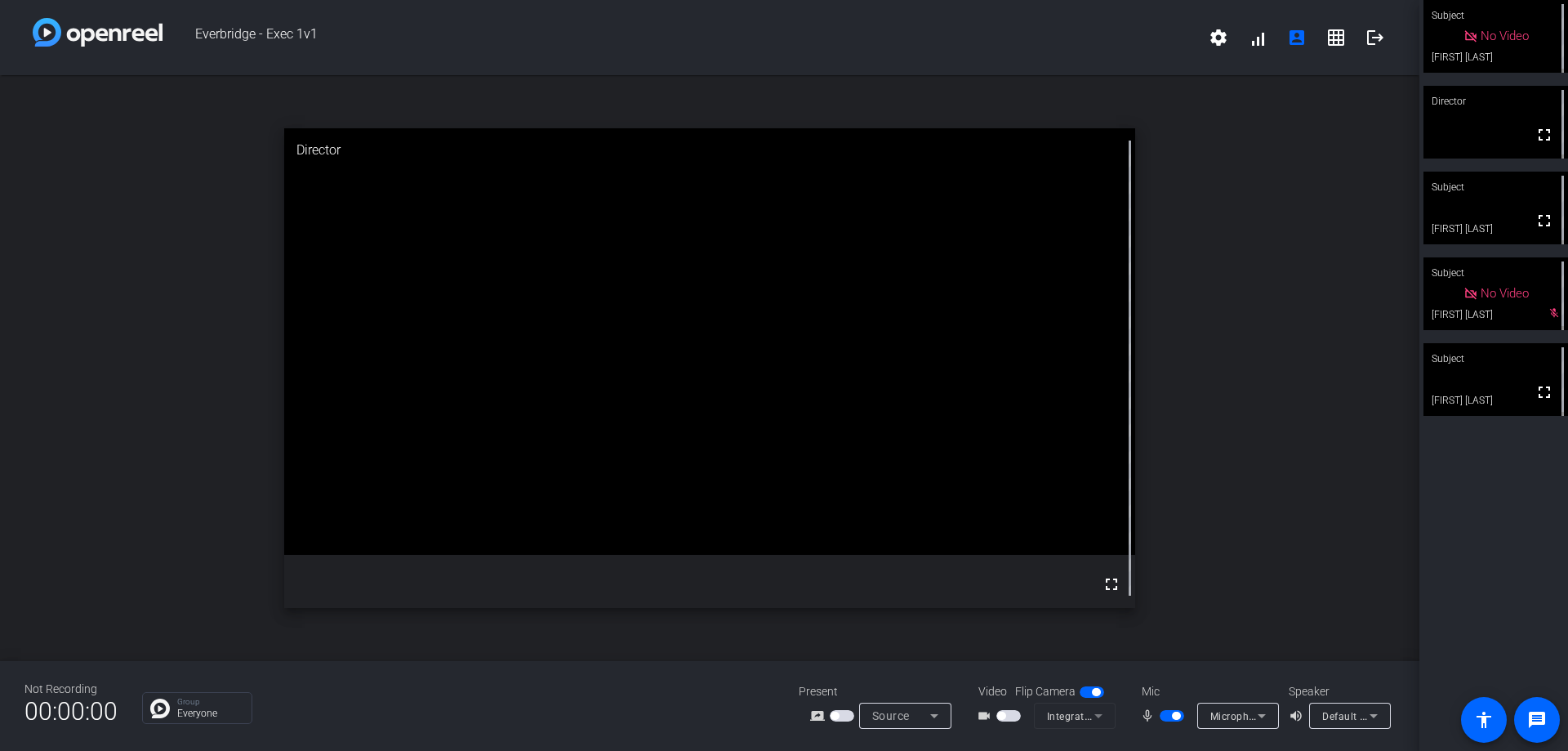 click on "Subject   No Video  [FIRST] [LAST]   Director  fullscreen     Subject  fullscreen  [FIRST] [LAST]   Subject   No Video  [FIRST] [LAST]  mic_off_outline  Subject  fullscreen  [FIRST] [LAST]" 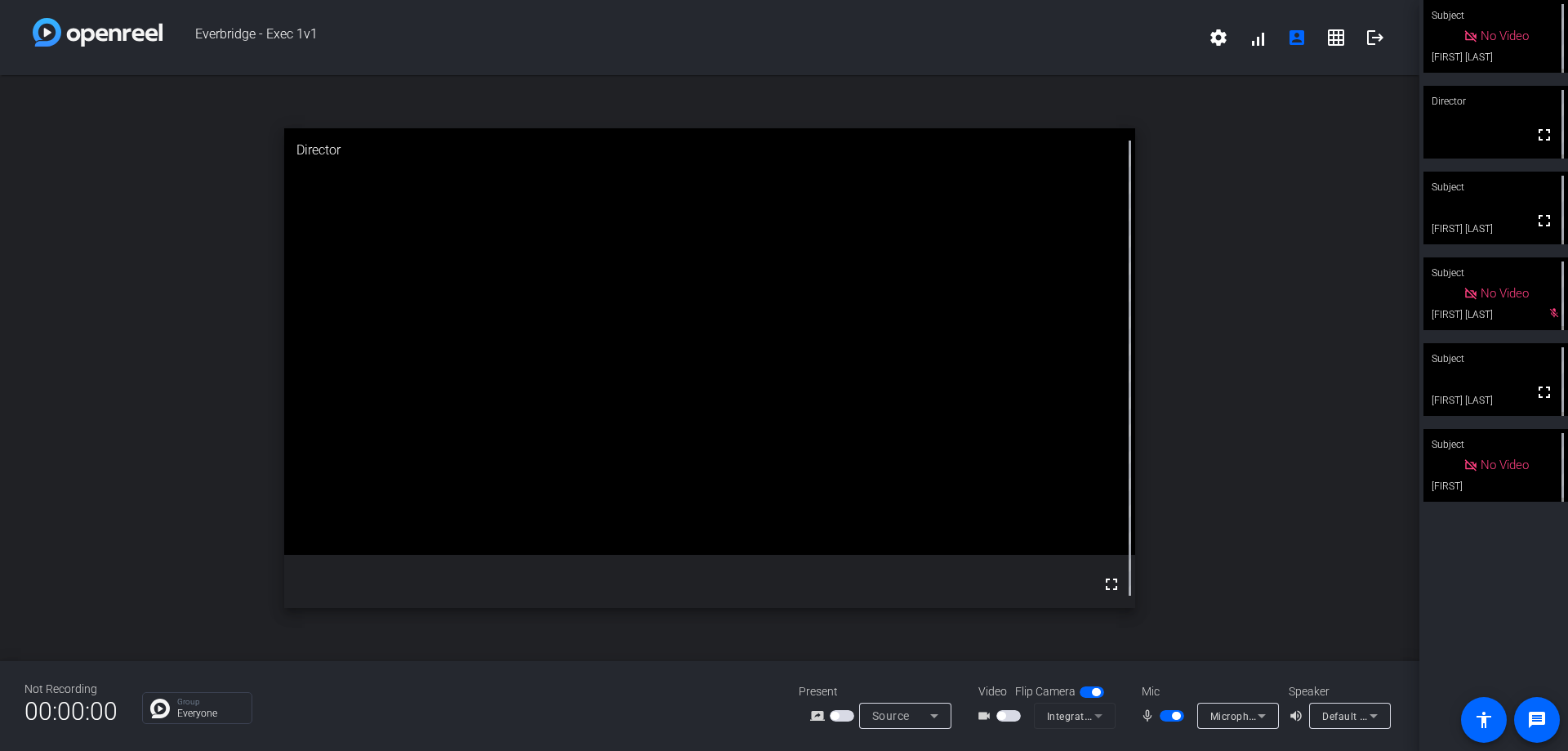 click at bounding box center (1172, 716) 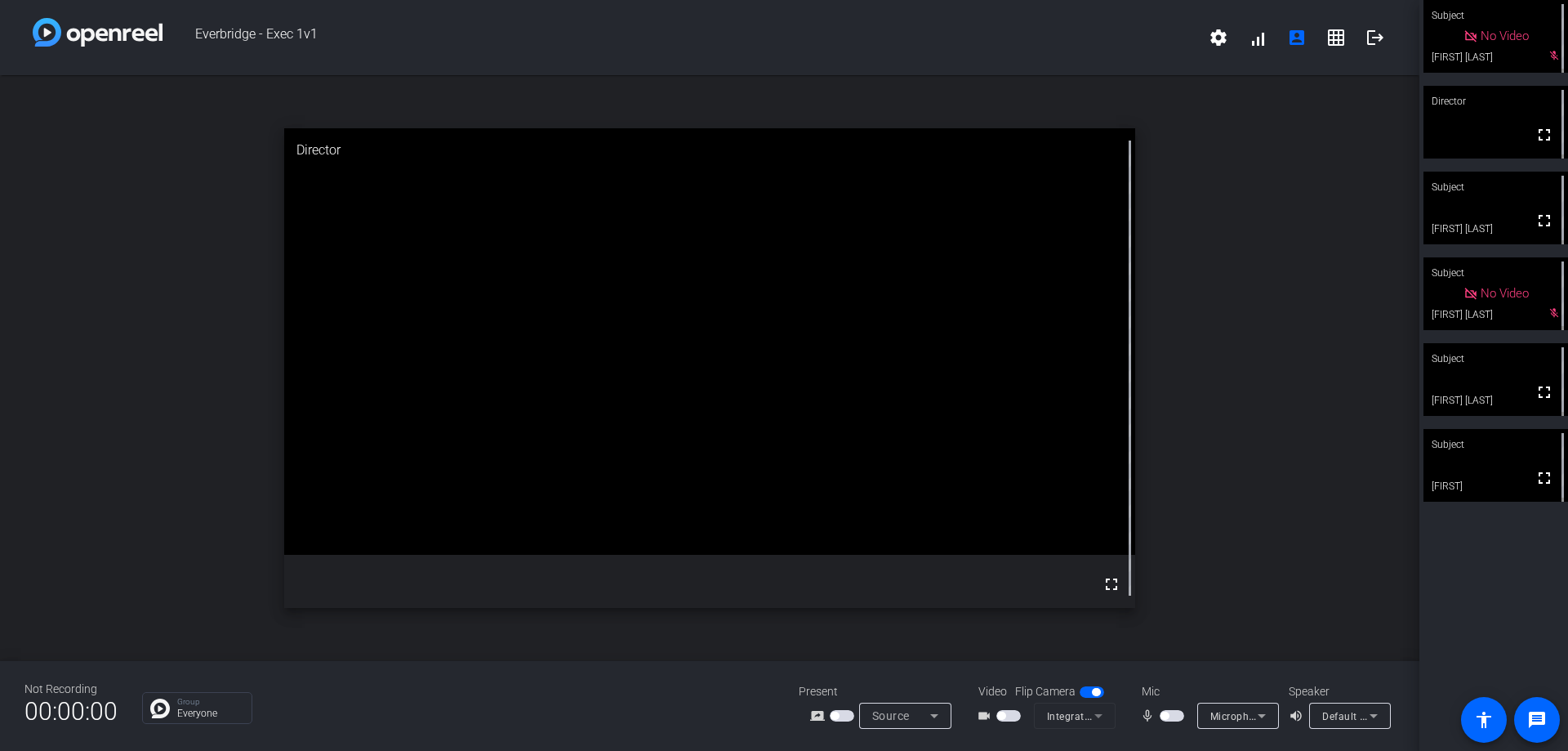 click on "Subject   No Video  [FIRST] [LAST]  mic_off_outline  Director  fullscreen     Subject  fullscreen  [FIRST] [LAST]   Subject   No Video  [FIRST] [LAST]  mic_off_outline  Subject  fullscreen  [FIRST]   Subject  fullscreen  [FIRST]" 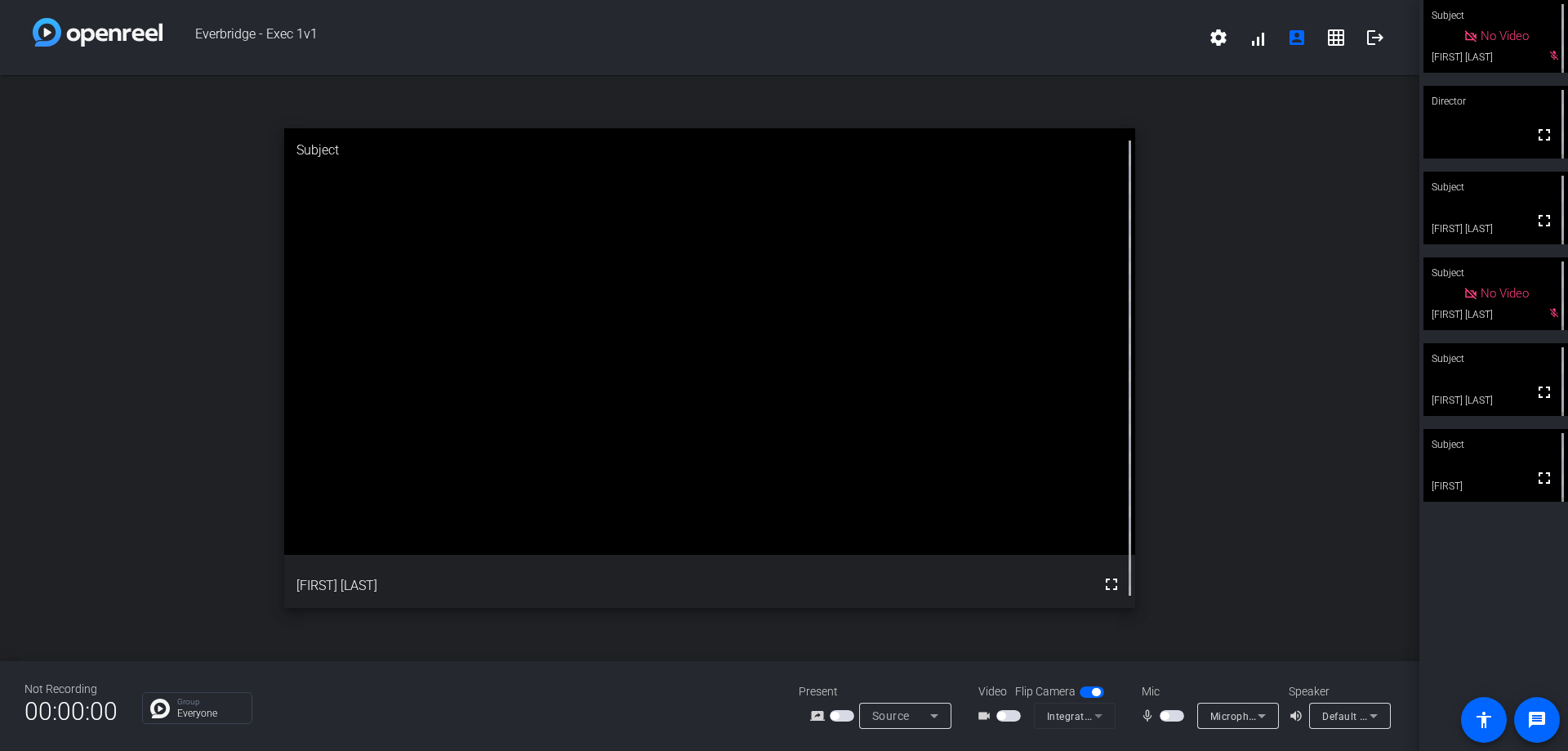 click at bounding box center [1172, 716] 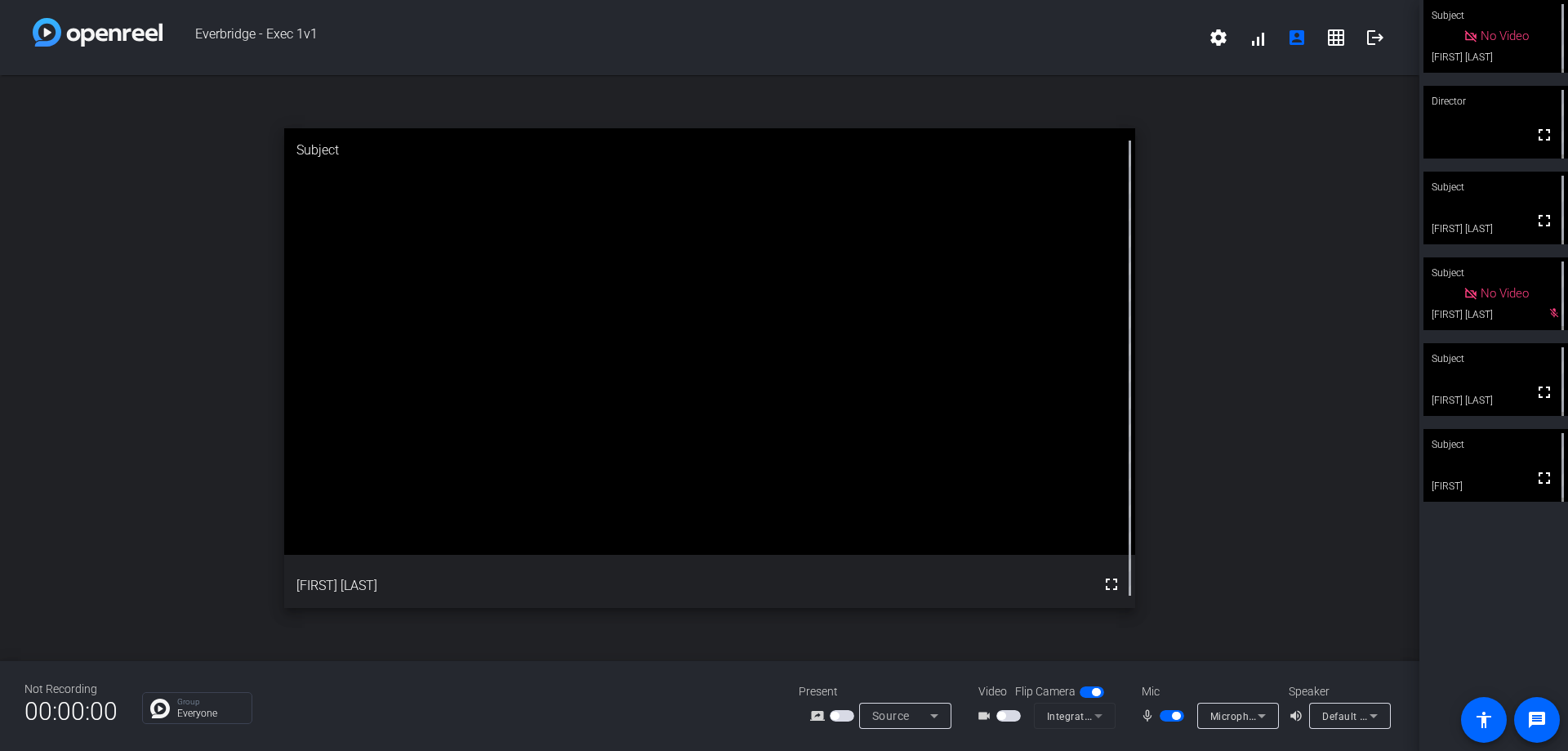 click on "Subject   No Video  [FIRST] [LAST]   Director  fullscreen     Subject  fullscreen  [FIRST] [LAST]   Subject   No Video  [FIRST] [LAST]  mic_off_outline  Subject  fullscreen  [FIRST]   Subject  fullscreen  [FIRST]" 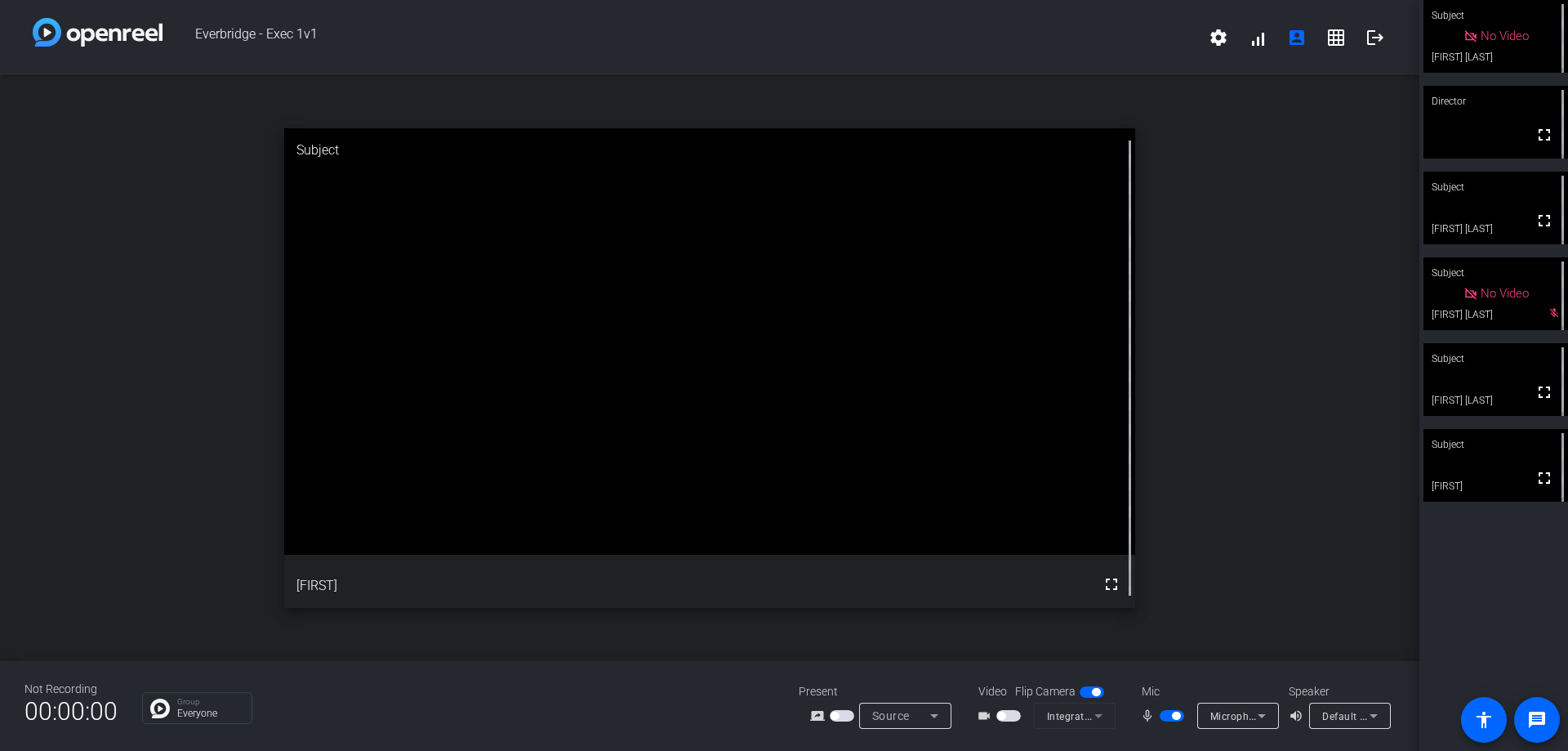 click on "Subject   No Video  [FIRST] [LAST]   Director  fullscreen     Subject  fullscreen  [FIRST] [LAST]   Subject   No Video  [FIRST] [LAST]  mic_off_outline  Subject  fullscreen  [FIRST]   Subject  fullscreen  [FIRST]" 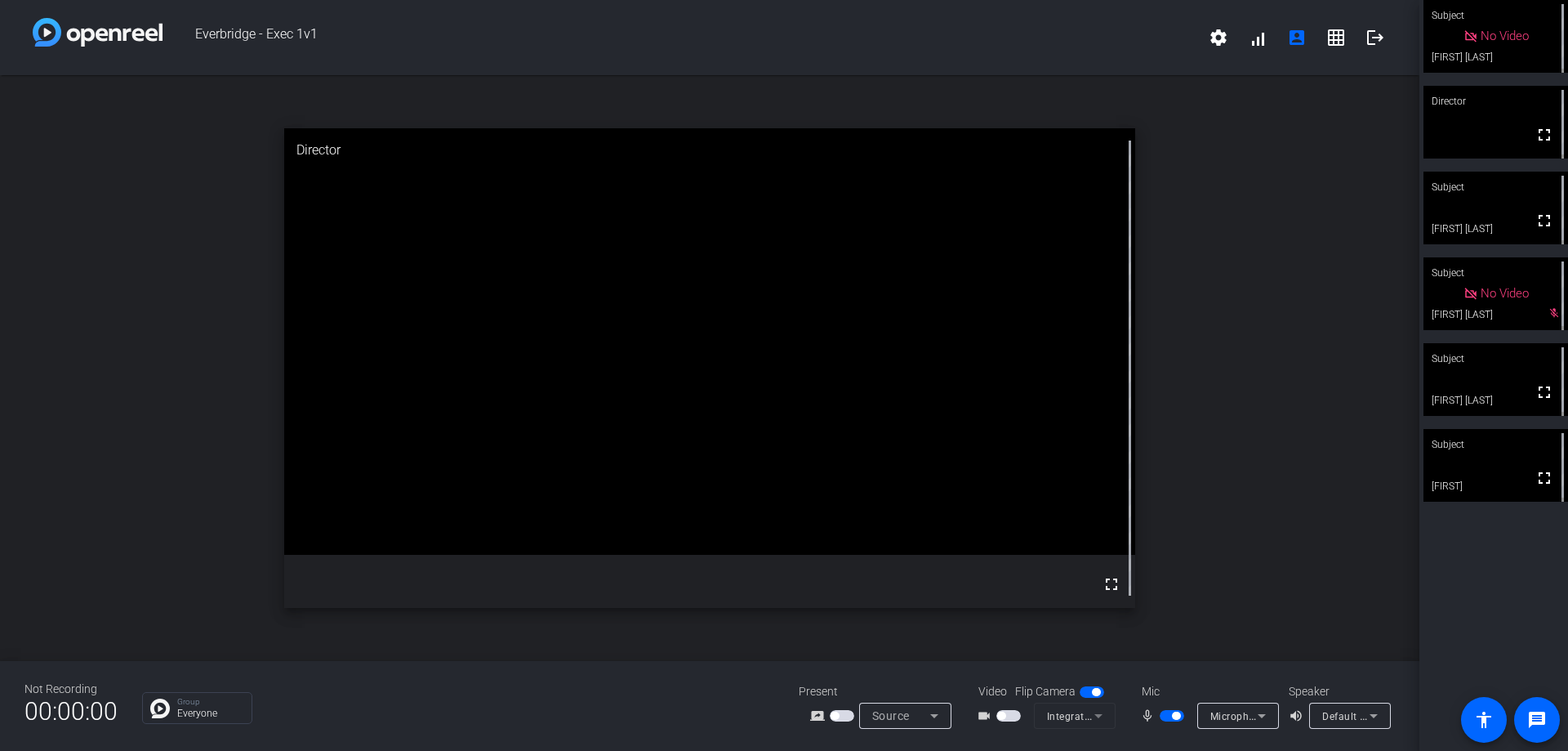 click on "Subject   No Video  [FIRST] [LAST]   Director  fullscreen     Subject  fullscreen  [FIRST] [LAST]   Subject   No Video  [FIRST] [LAST]  mic_off_outline  Subject  fullscreen  [FIRST]   Subject  fullscreen  [FIRST]" 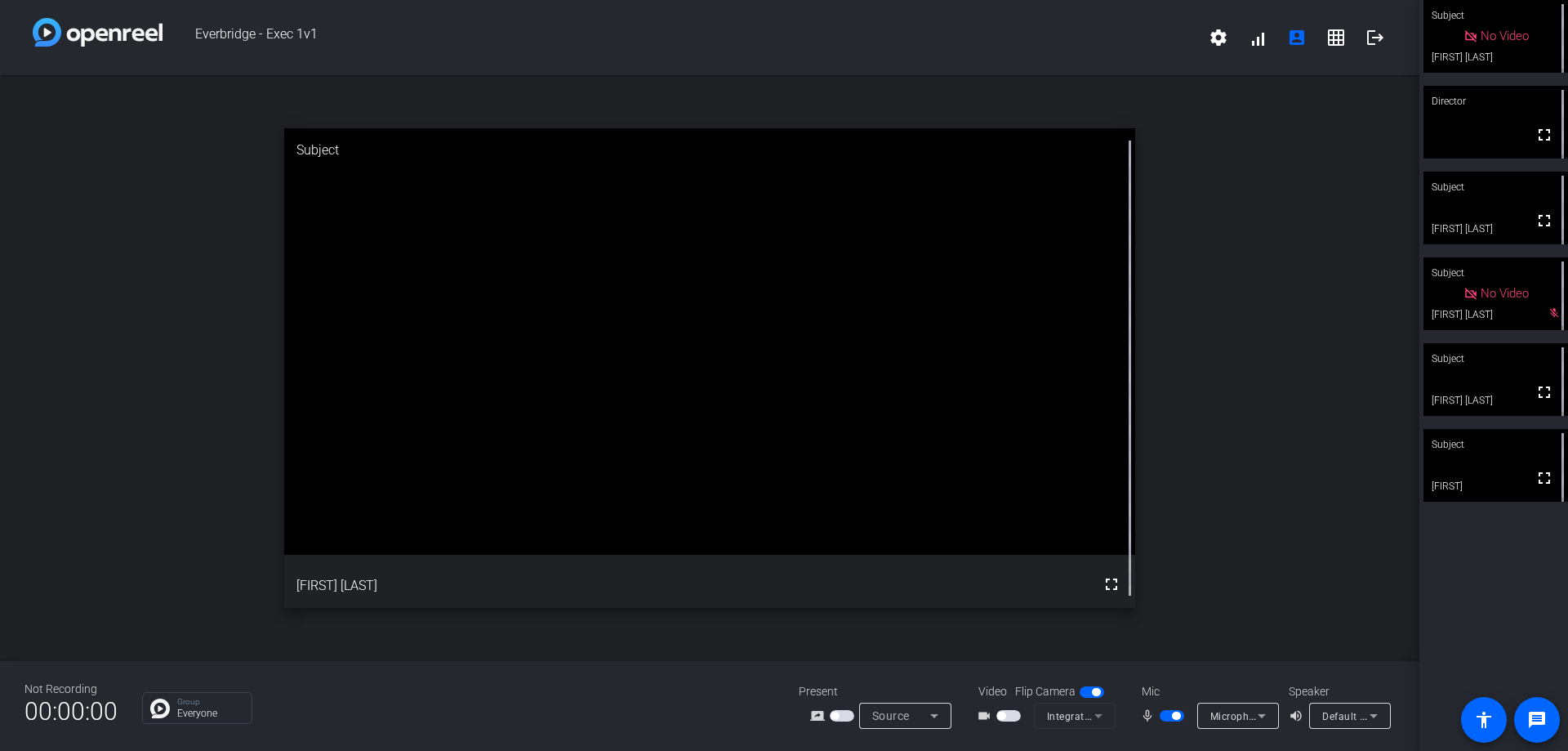 click on "Subject   No Video  [FIRST] [LAST]   Director  fullscreen     Subject  fullscreen  [FIRST] [LAST]   Subject   No Video  [FIRST] [LAST]  mic_off_outline  Subject  fullscreen  [FIRST]   Subject  fullscreen  [FIRST]" 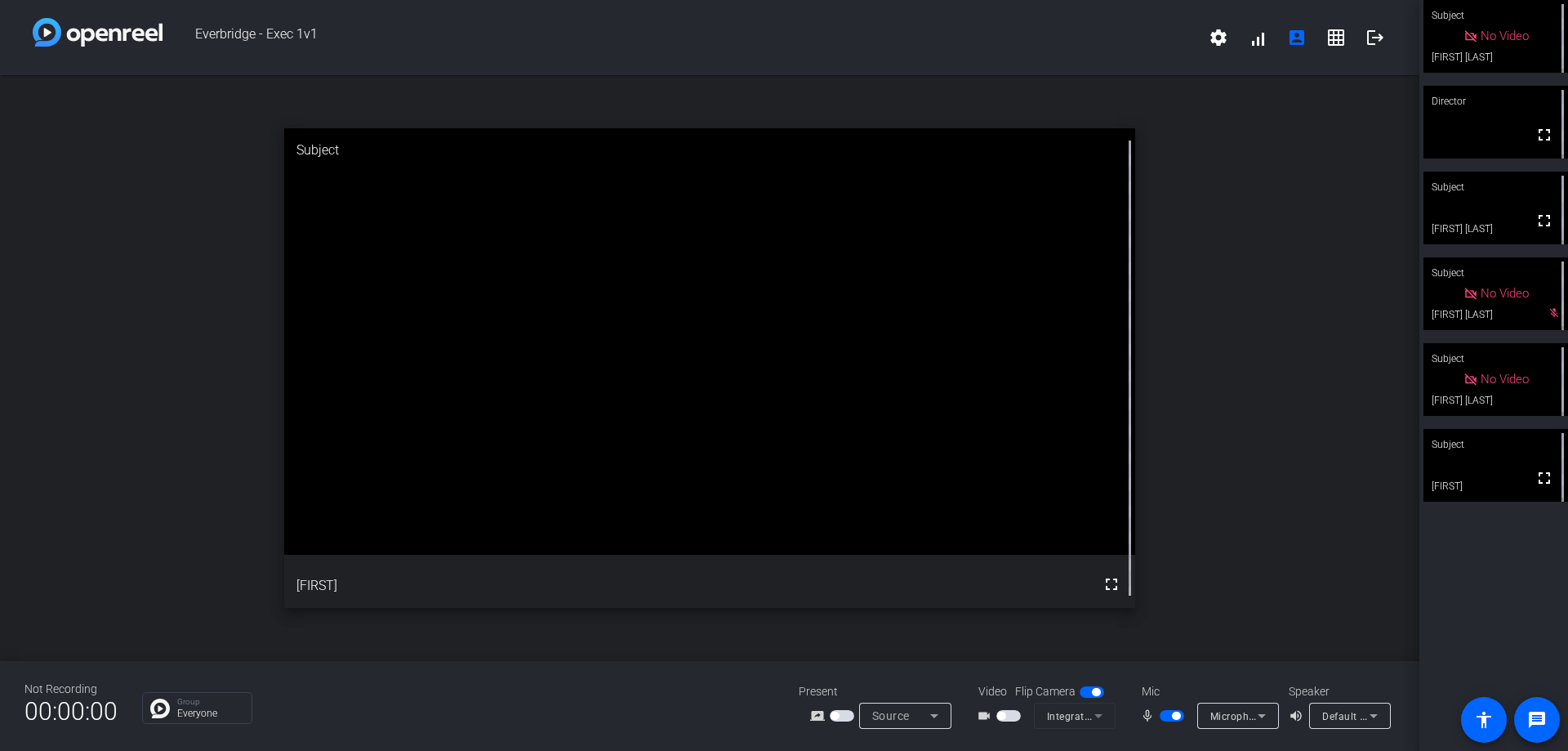 click at bounding box center [1176, 716] 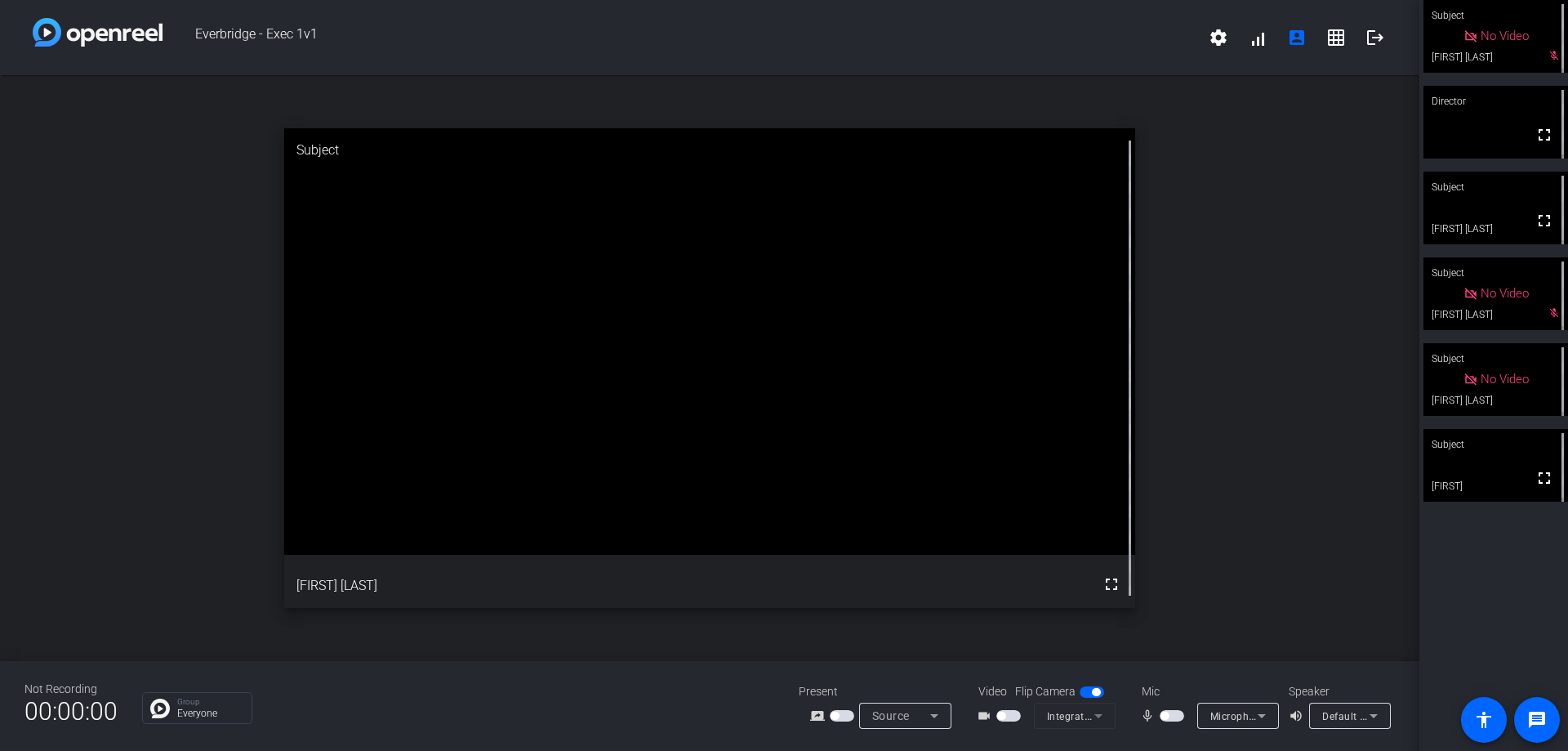 click on "Subject   No Video  [FIRST] [LAST]  mic_off_outline  Director  fullscreen     Subject  fullscreen  [FIRST] [LAST]   Subject   No Video  [FIRST] [LAST]  mic_off_outline  Subject   No Video  [FIRST] [LAST]   Subject  fullscreen  [FIRST]" 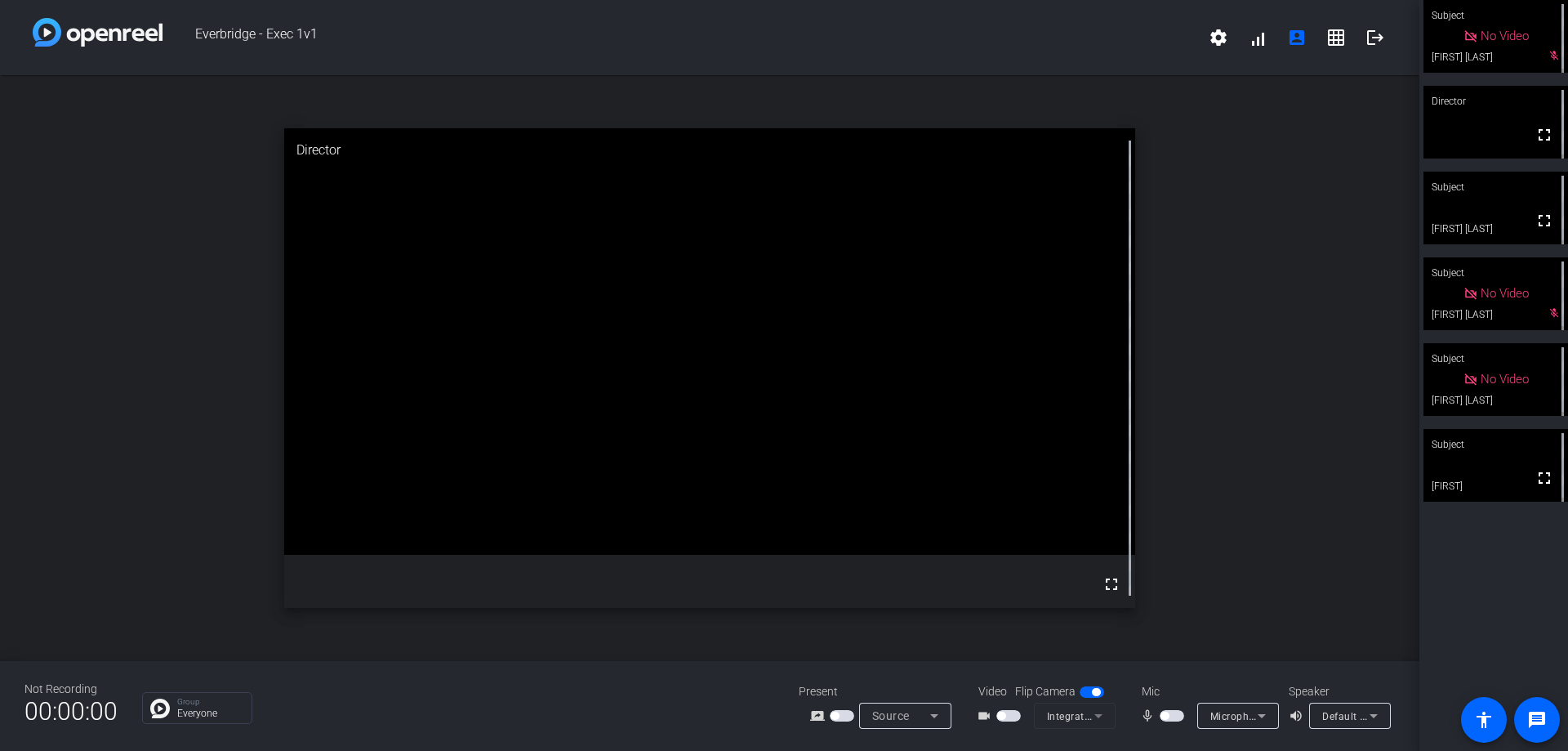 click on "Subject   No Video  [FIRST] [LAST]  mic_off_outline  Director  fullscreen     Subject  fullscreen  [FIRST] [LAST]   Subject   No Video  [FIRST] [LAST]  mic_off_outline  Subject   No Video  [FIRST] [LAST]   Subject  fullscreen  [FIRST]" 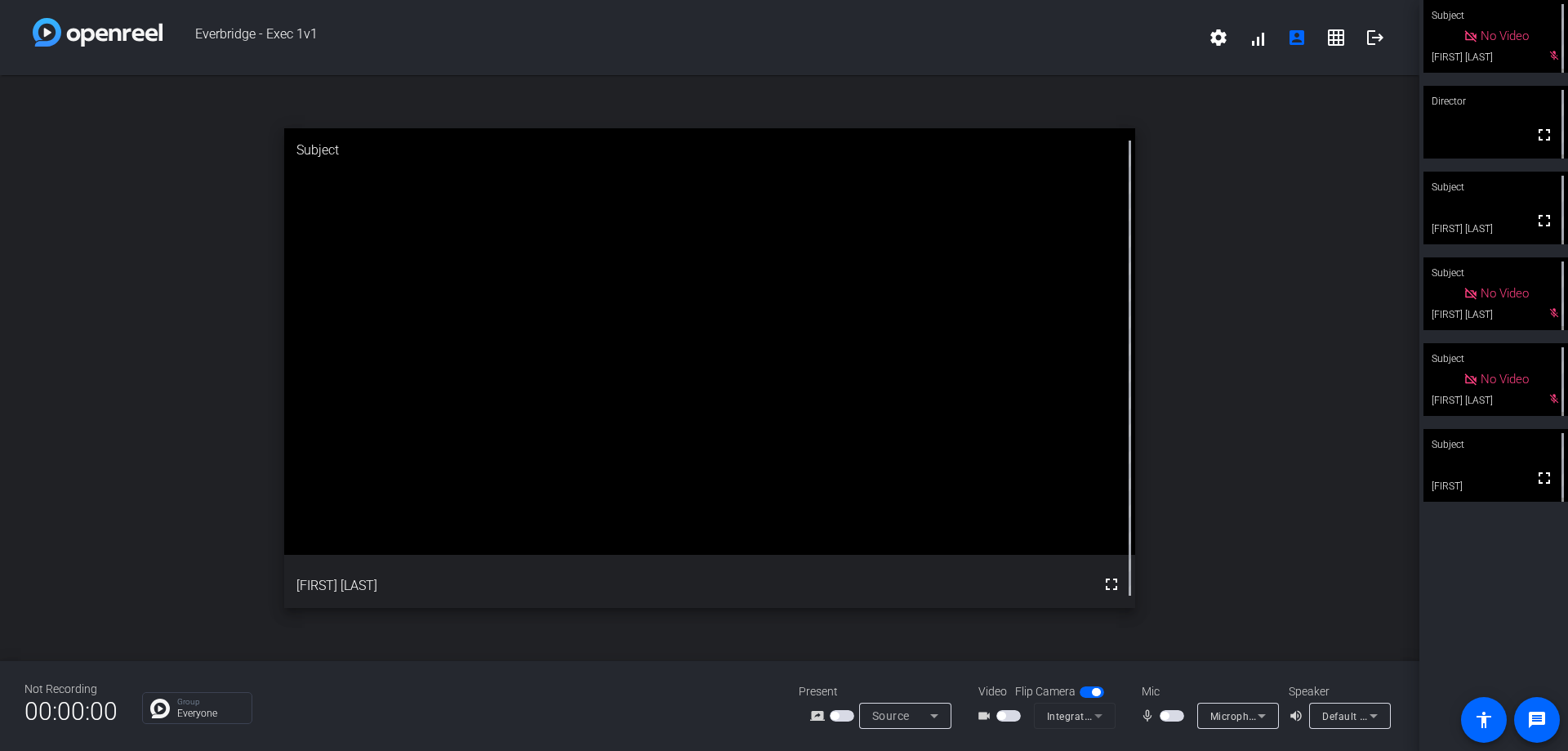 click on "Subject   No Video  [FIRST] [LAST]  mic_off_outline  Director  fullscreen     Subject  fullscreen  [FIRST] [LAST]   Subject   No Video  [FIRST] [LAST]  mic_off_outline  Subject   No Video  [FIRST] [LAST]  mic_off_outline  Subject  fullscreen  [FIRST]" 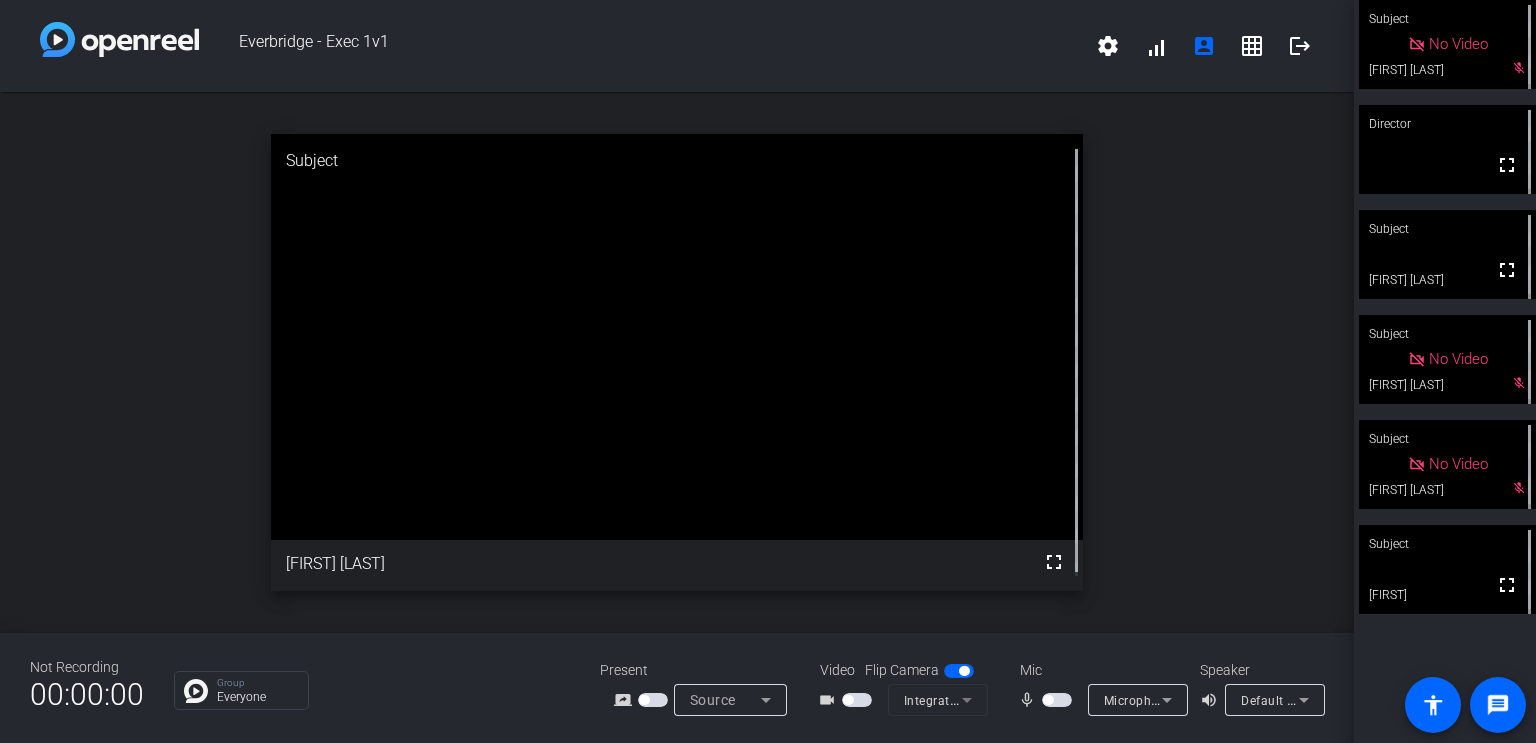 click 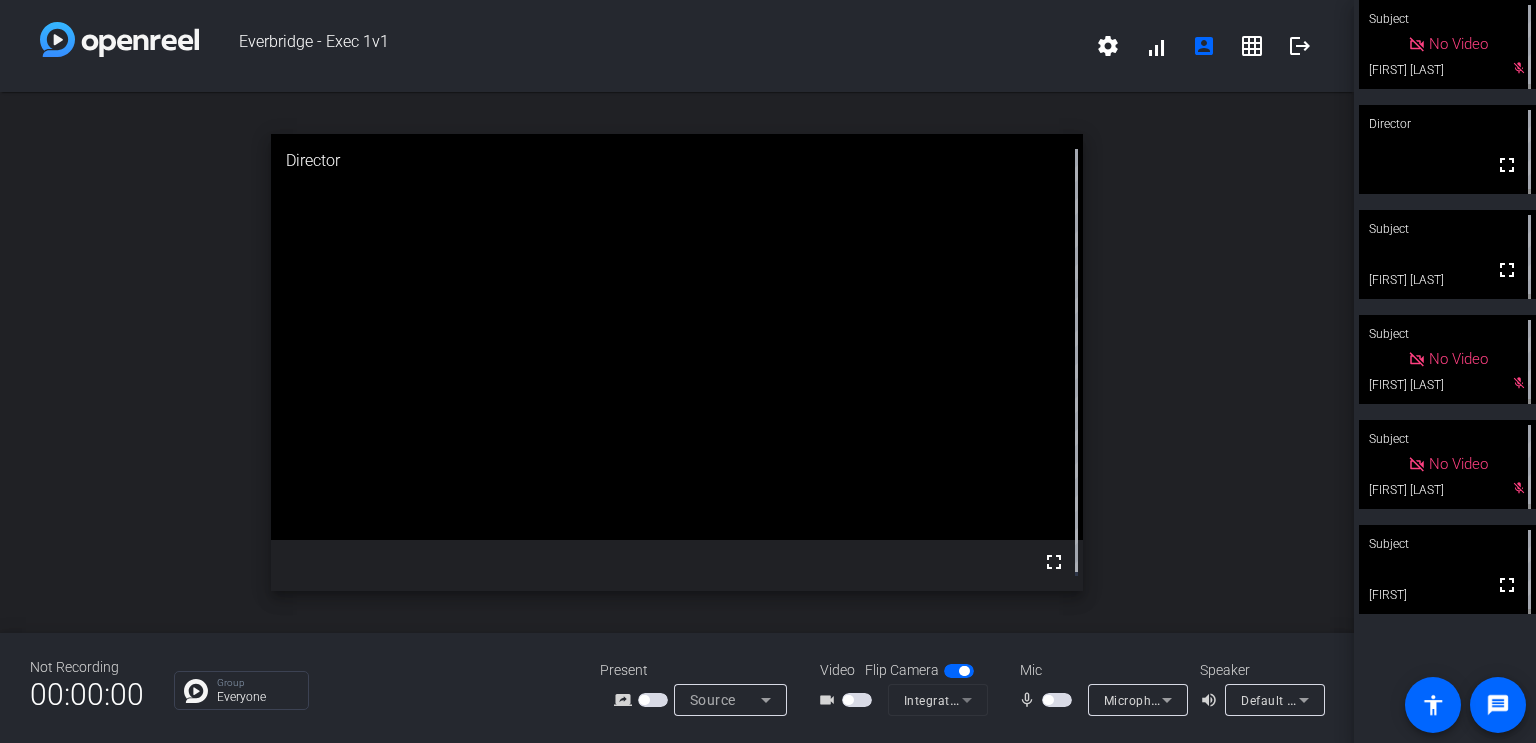 click 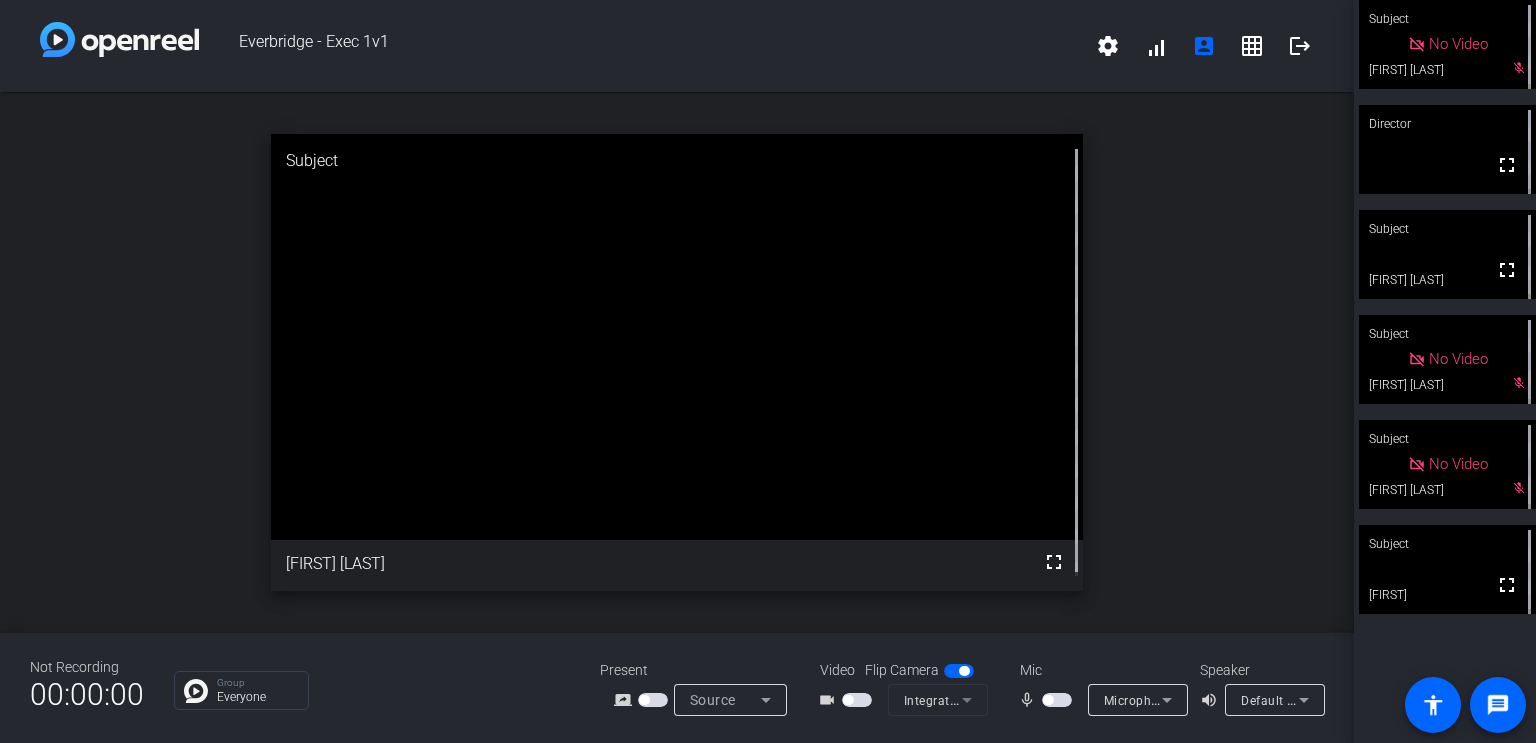 click at bounding box center (1057, 700) 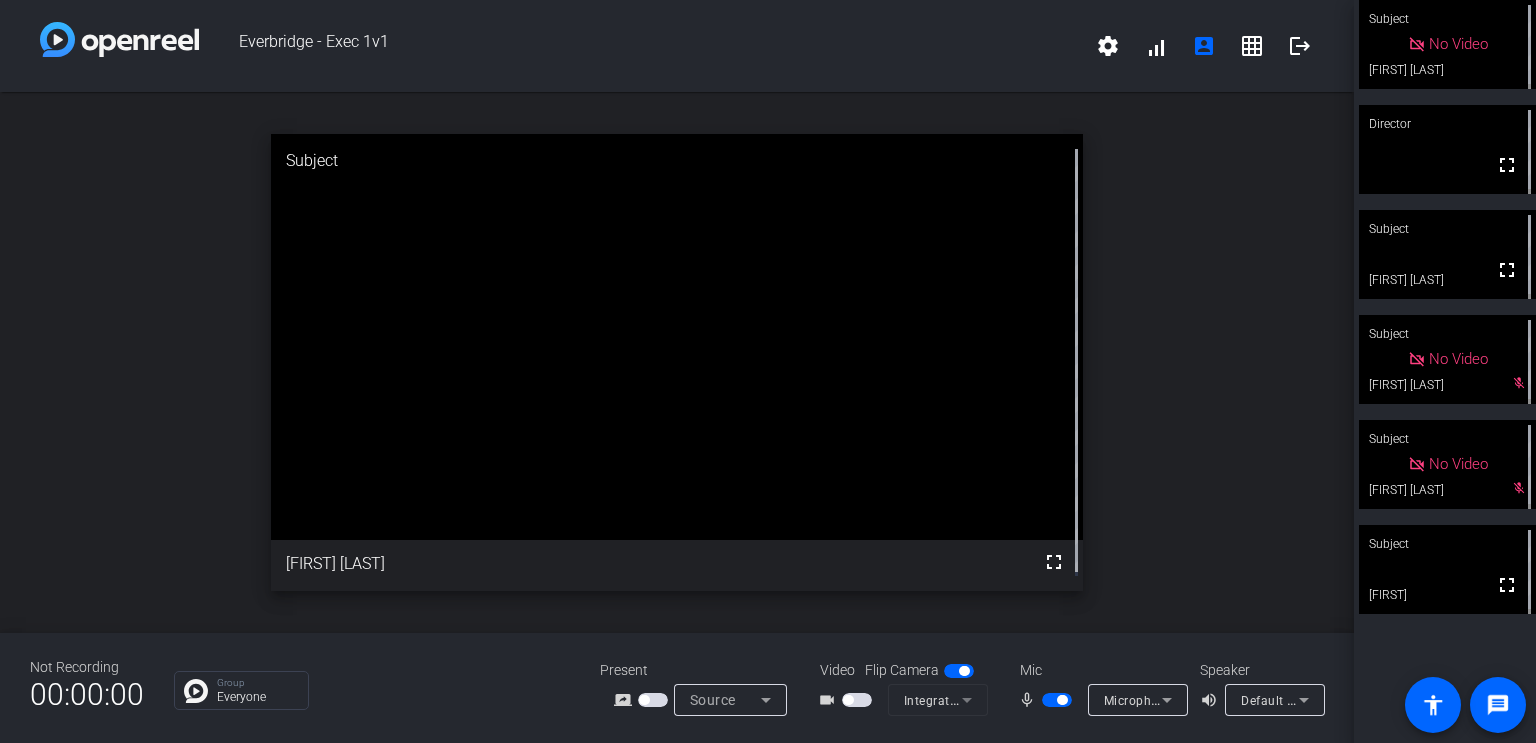 click 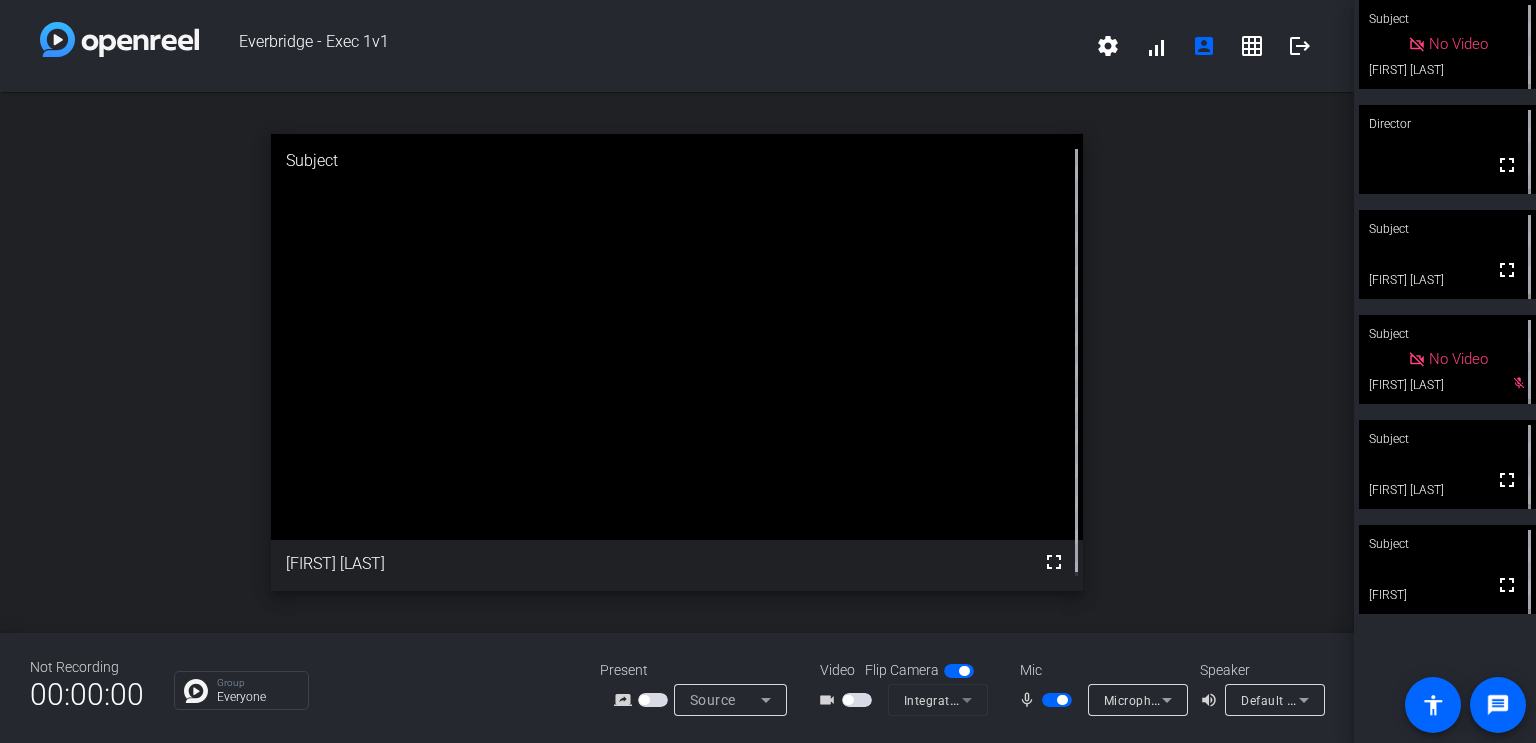 click 